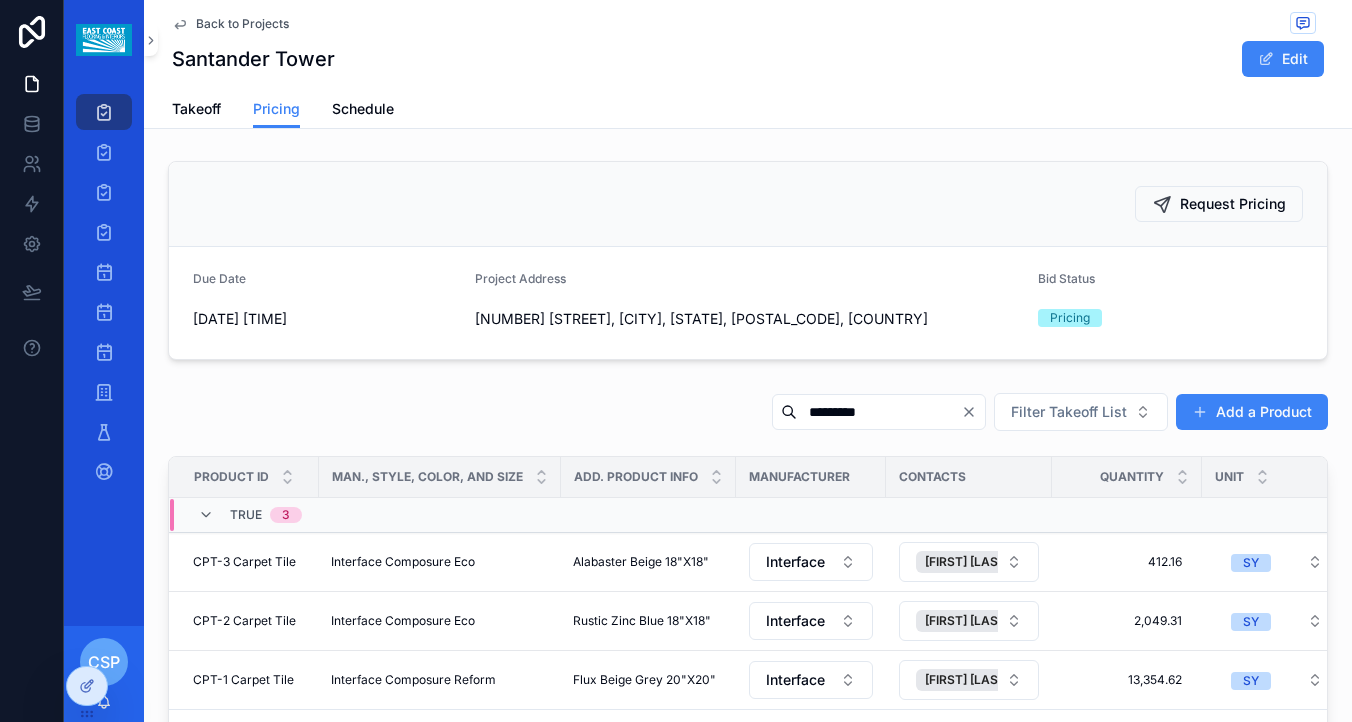 scroll, scrollTop: 0, scrollLeft: 0, axis: both 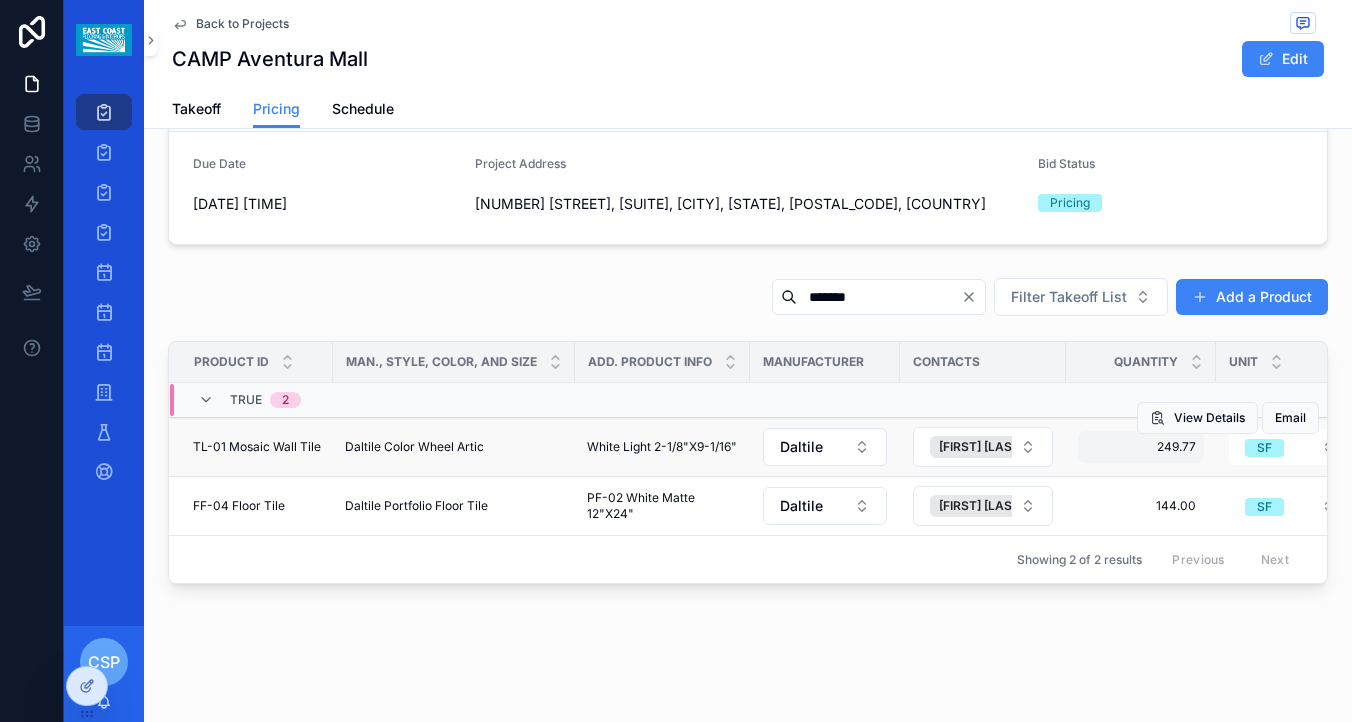 click on "249.77 249.77" at bounding box center (1141, 447) 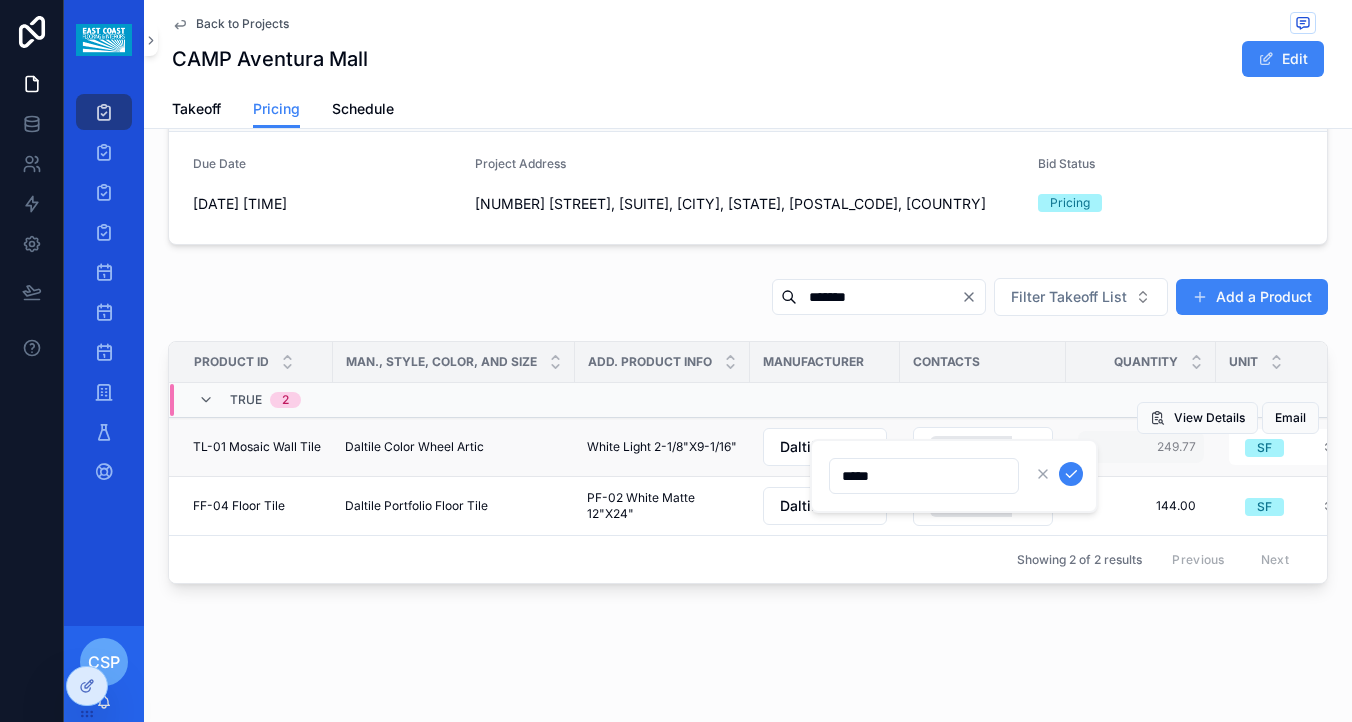 type on "******" 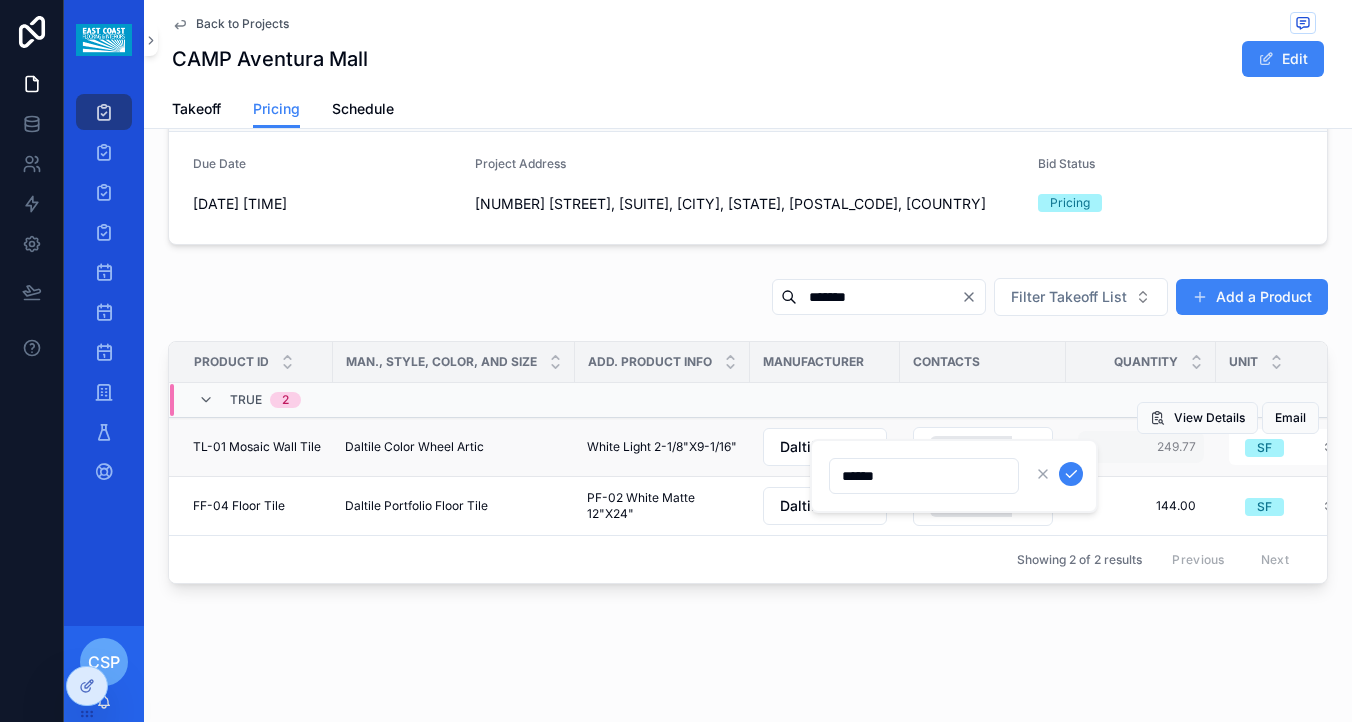 click at bounding box center (1071, 474) 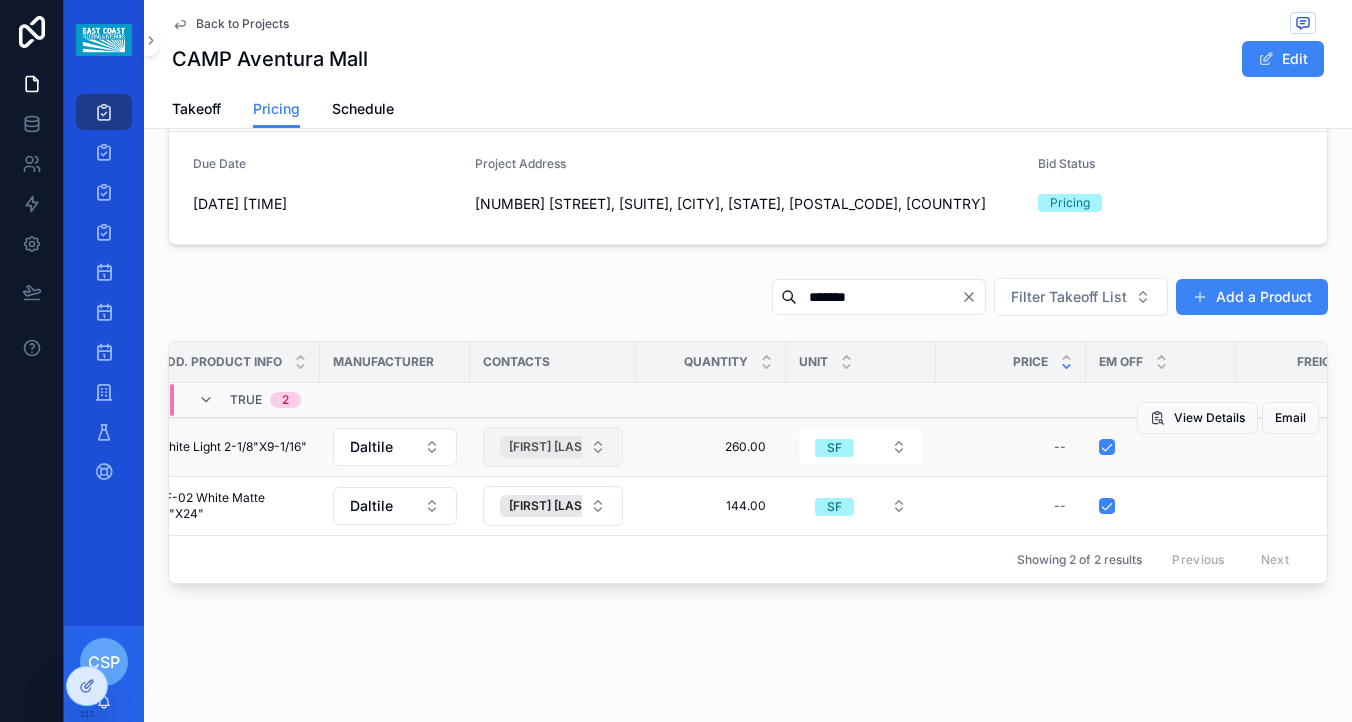 scroll, scrollTop: 0, scrollLeft: 439, axis: horizontal 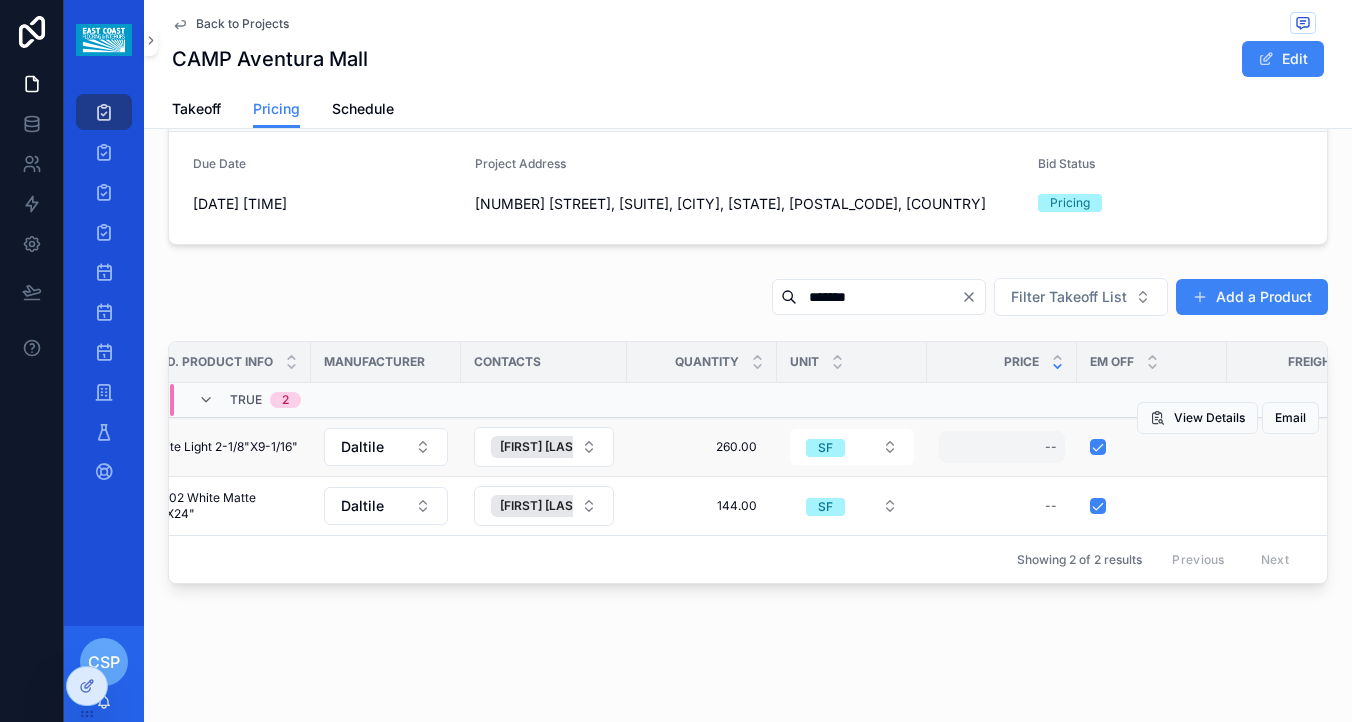 click on "--" at bounding box center [1002, 447] 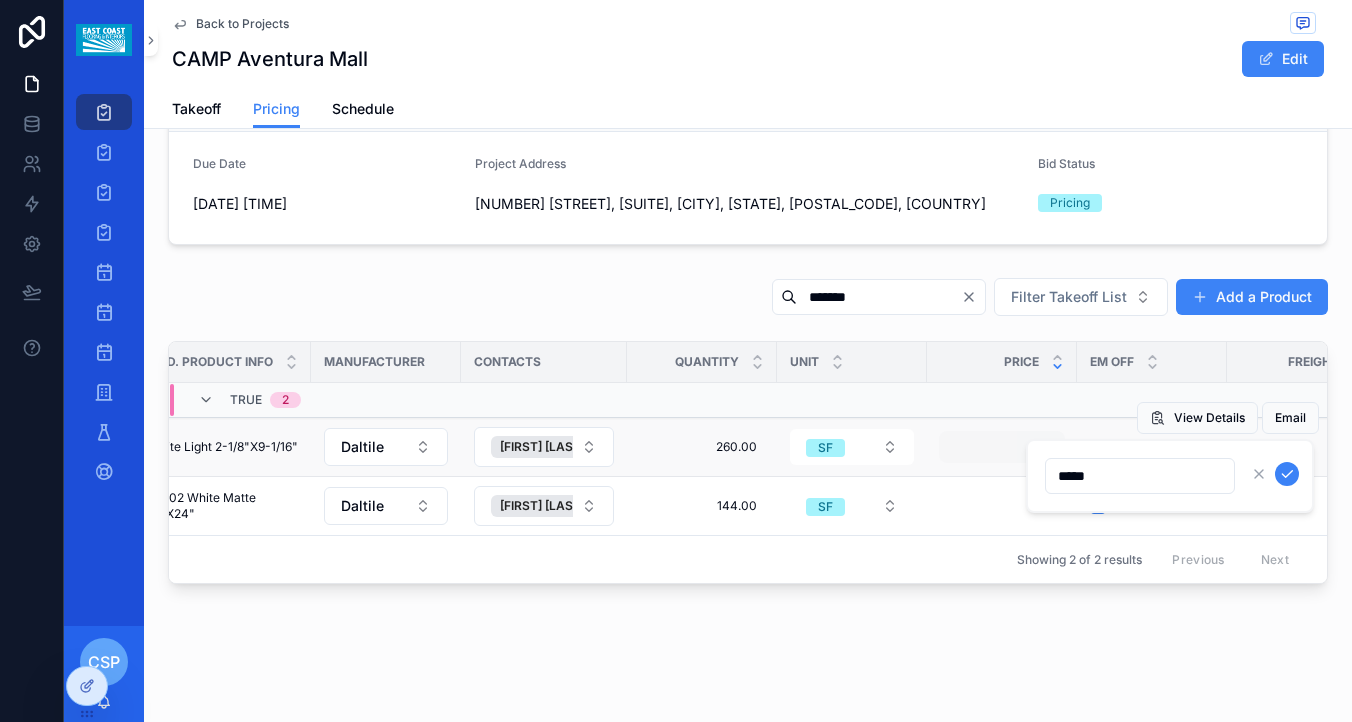 type on "*****" 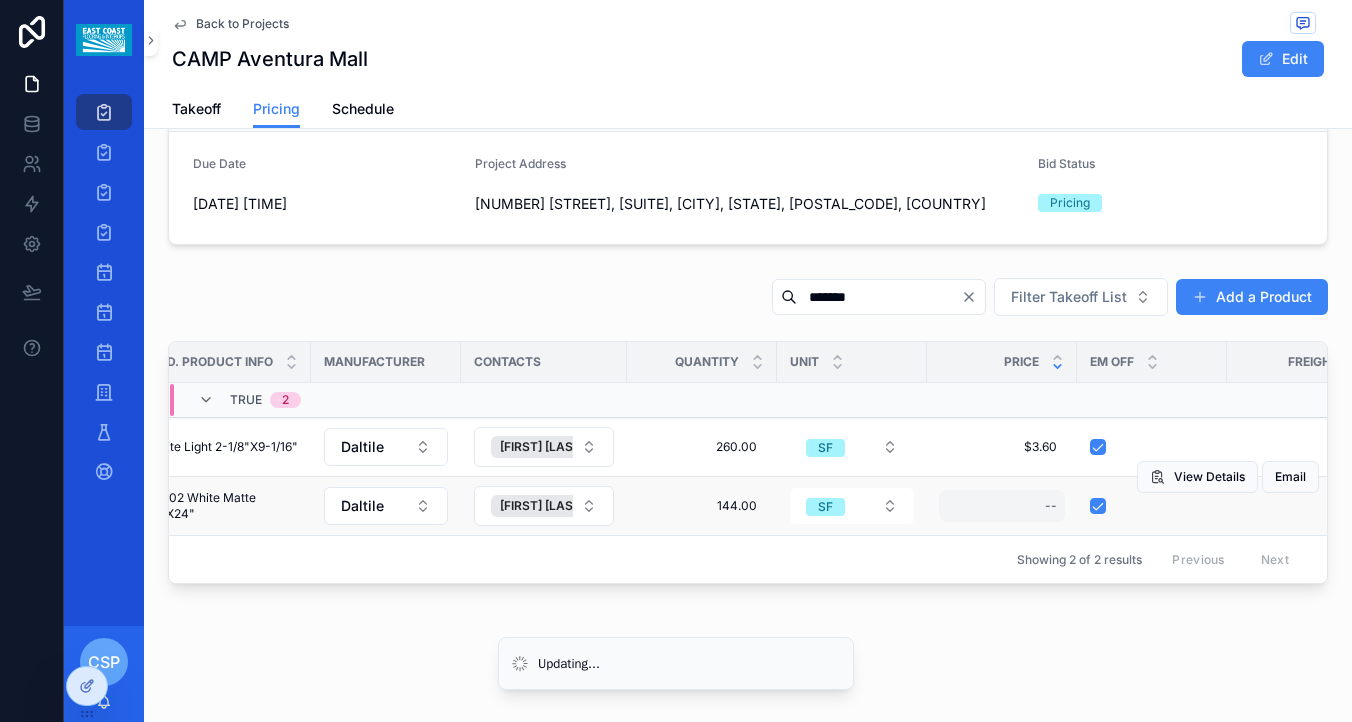 click on "--" at bounding box center (1051, 506) 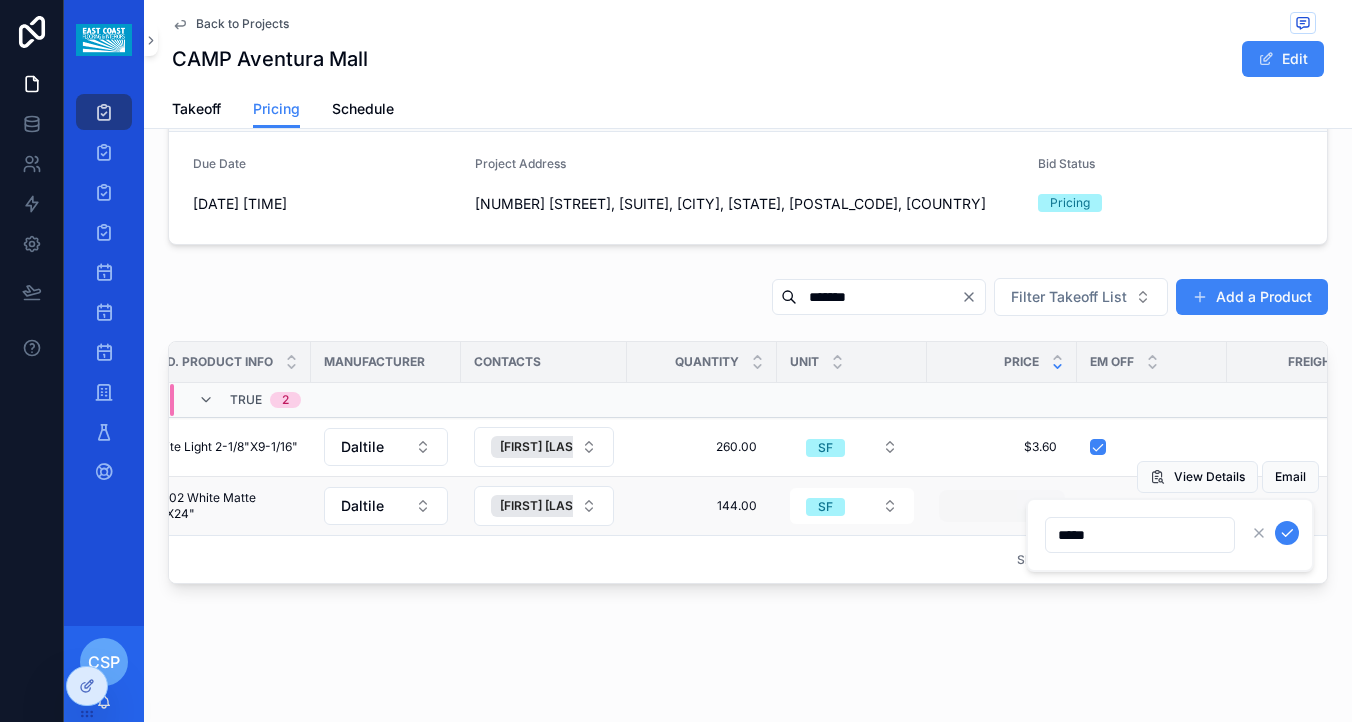 type on "*****" 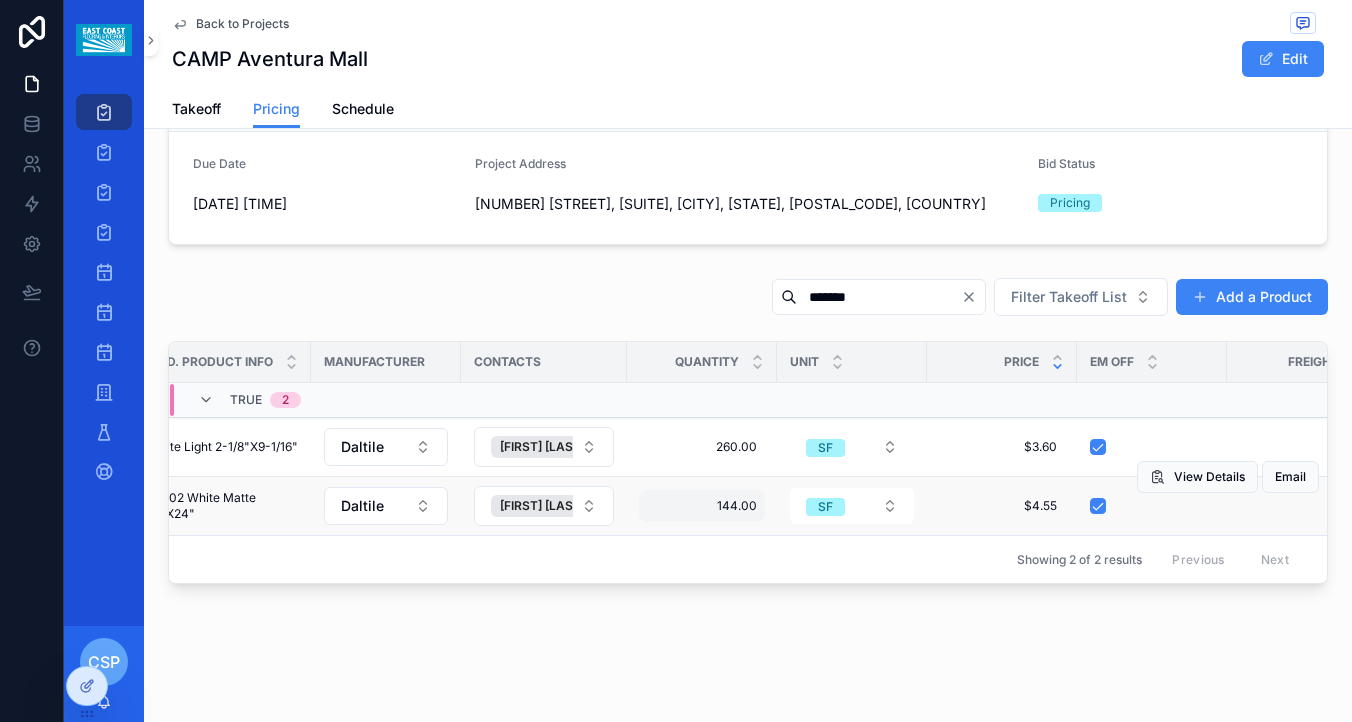 click on "144.00" at bounding box center (702, 506) 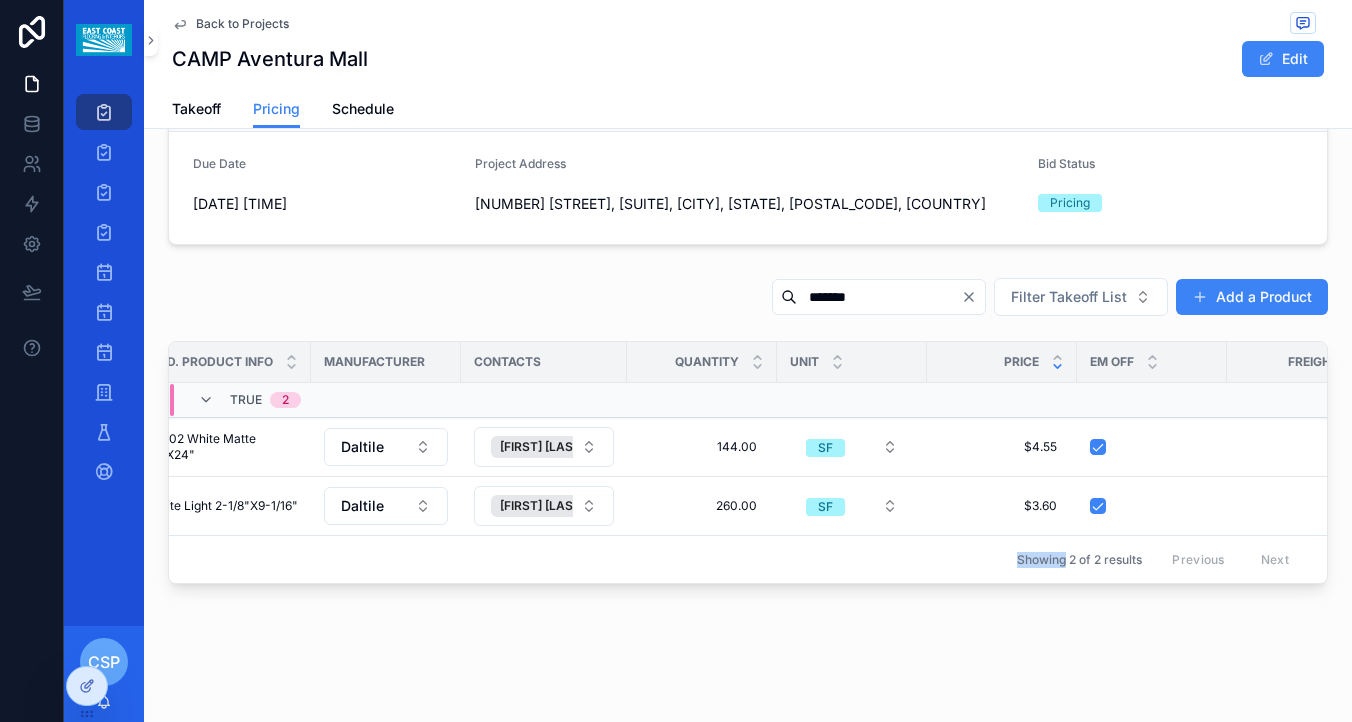 click on "Showing 2 of 2 results Previous Next" at bounding box center (748, 559) 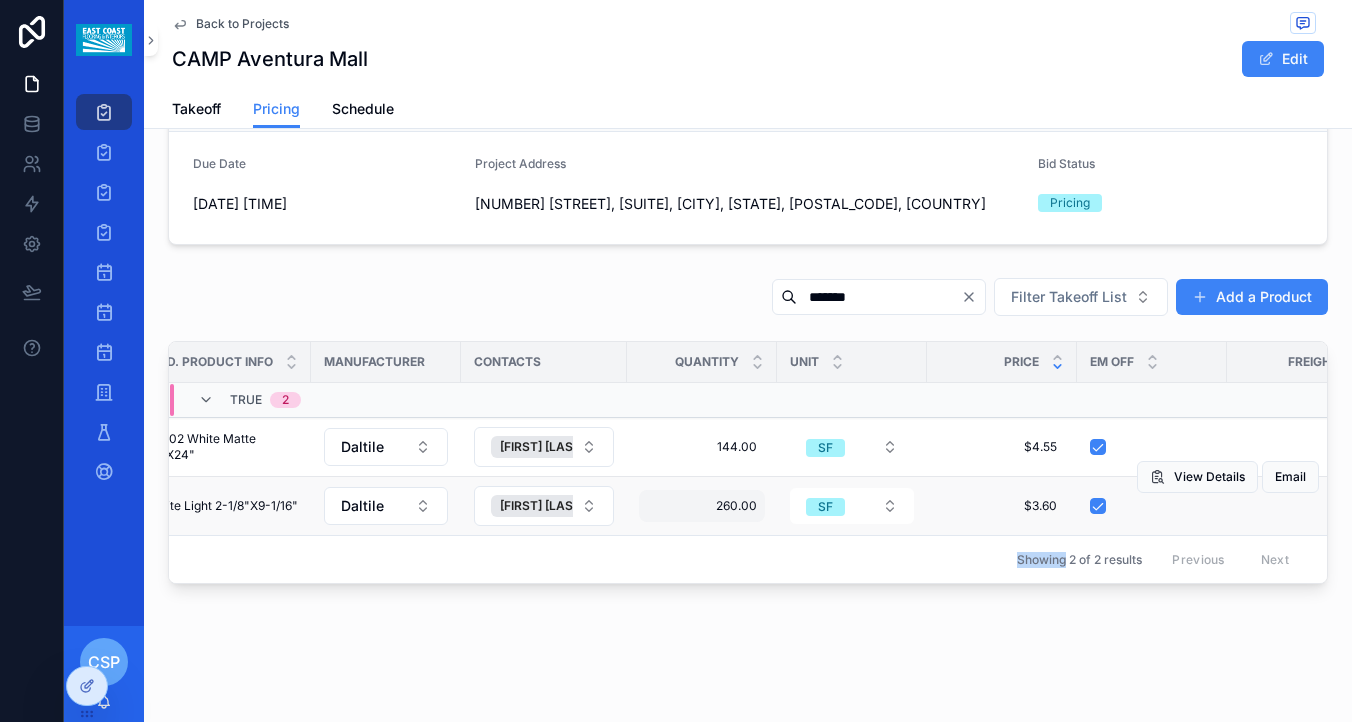 click on "260.00" at bounding box center (702, 506) 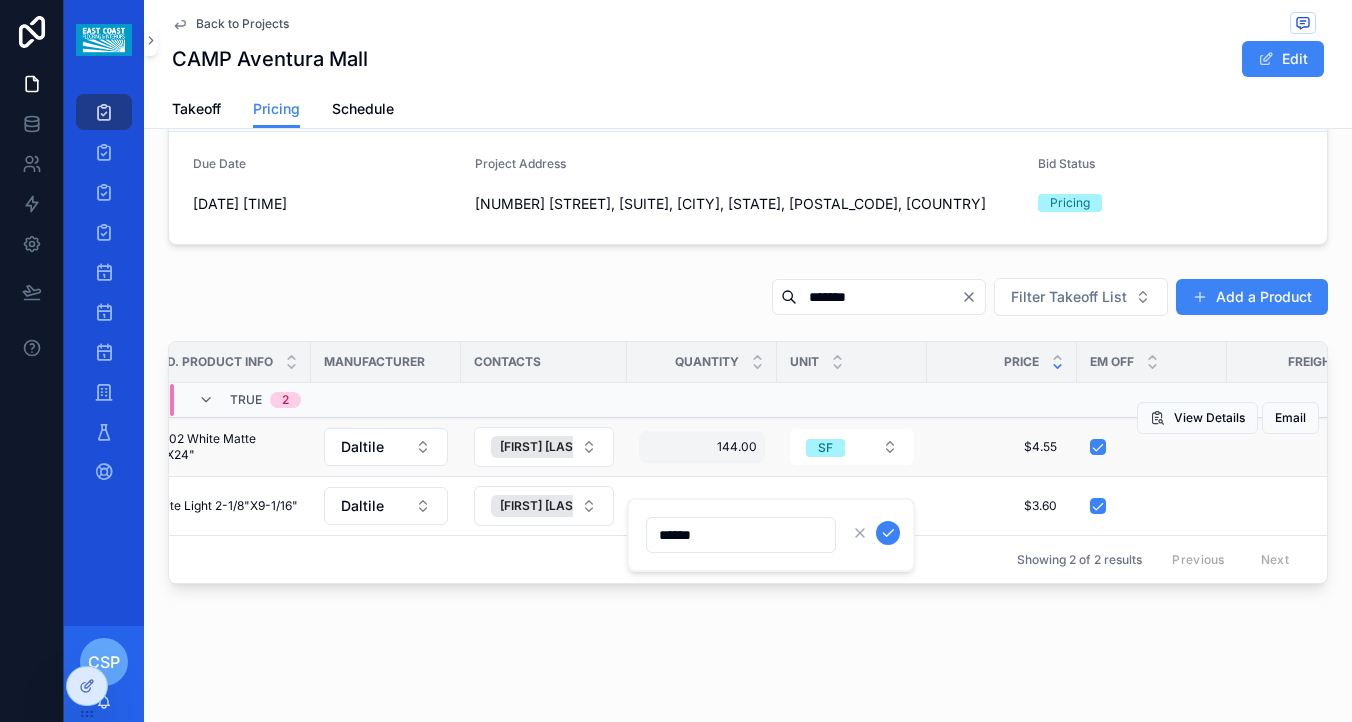 click on "144.00 144.00" at bounding box center [702, 447] 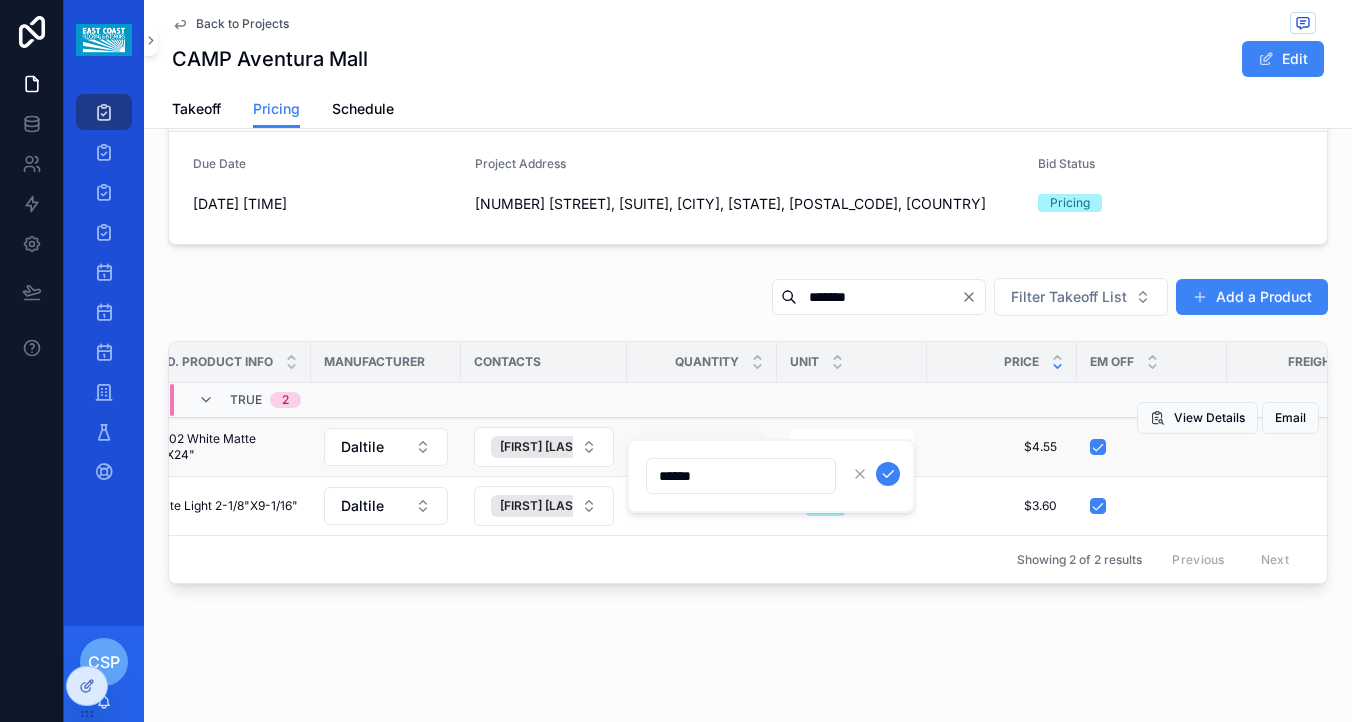 click on "144.00 144.00" at bounding box center [702, 447] 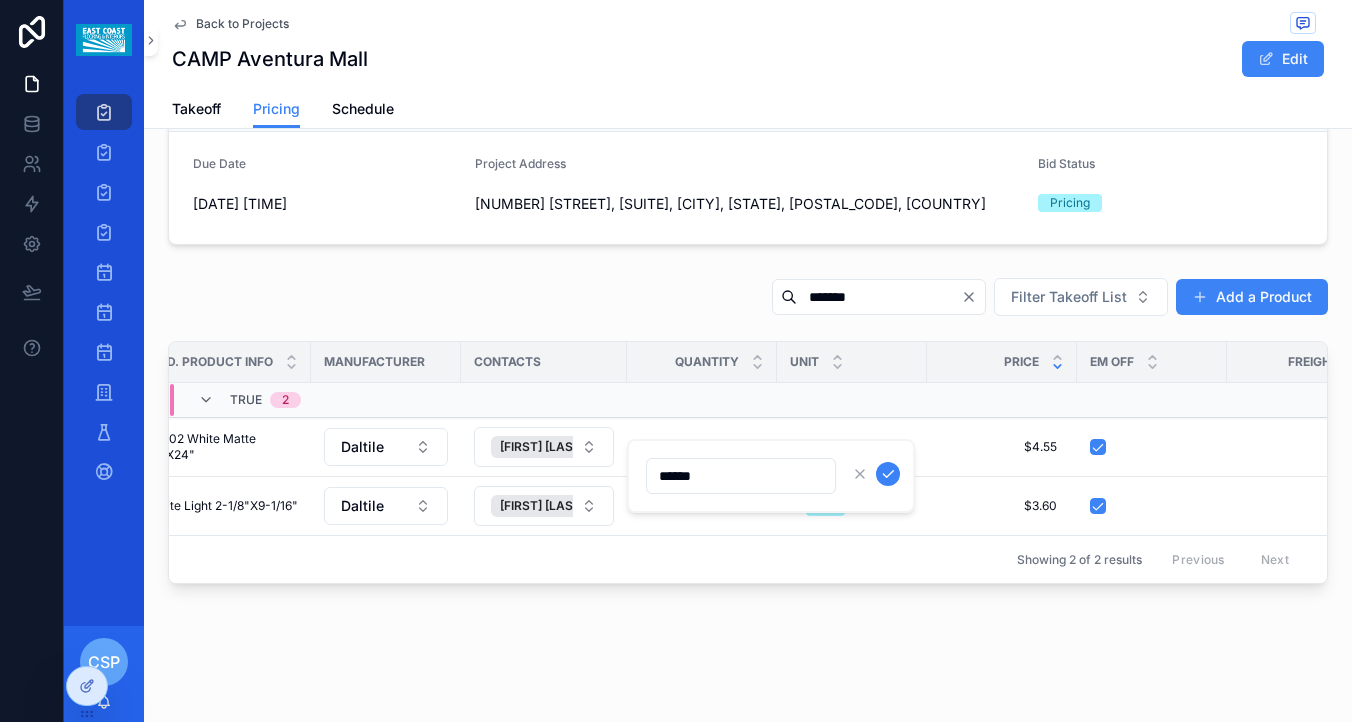 click on "******" at bounding box center [741, 476] 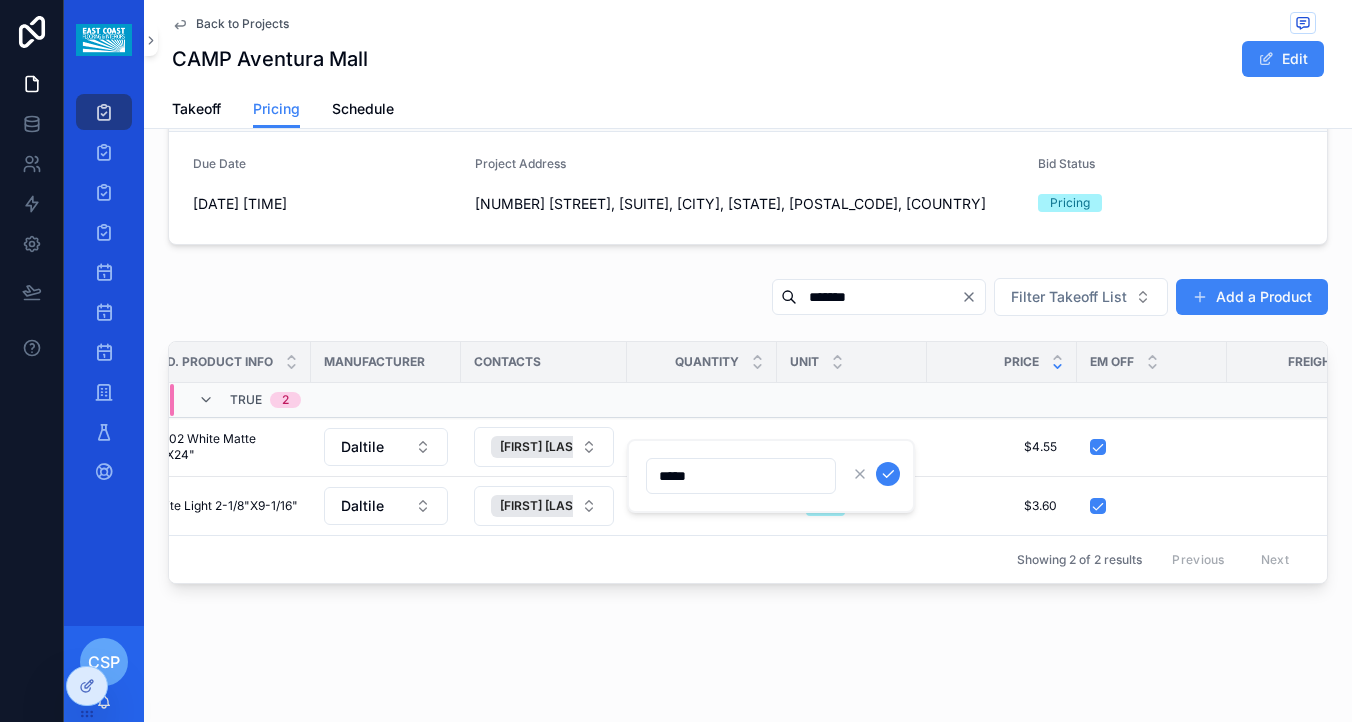 type on "******" 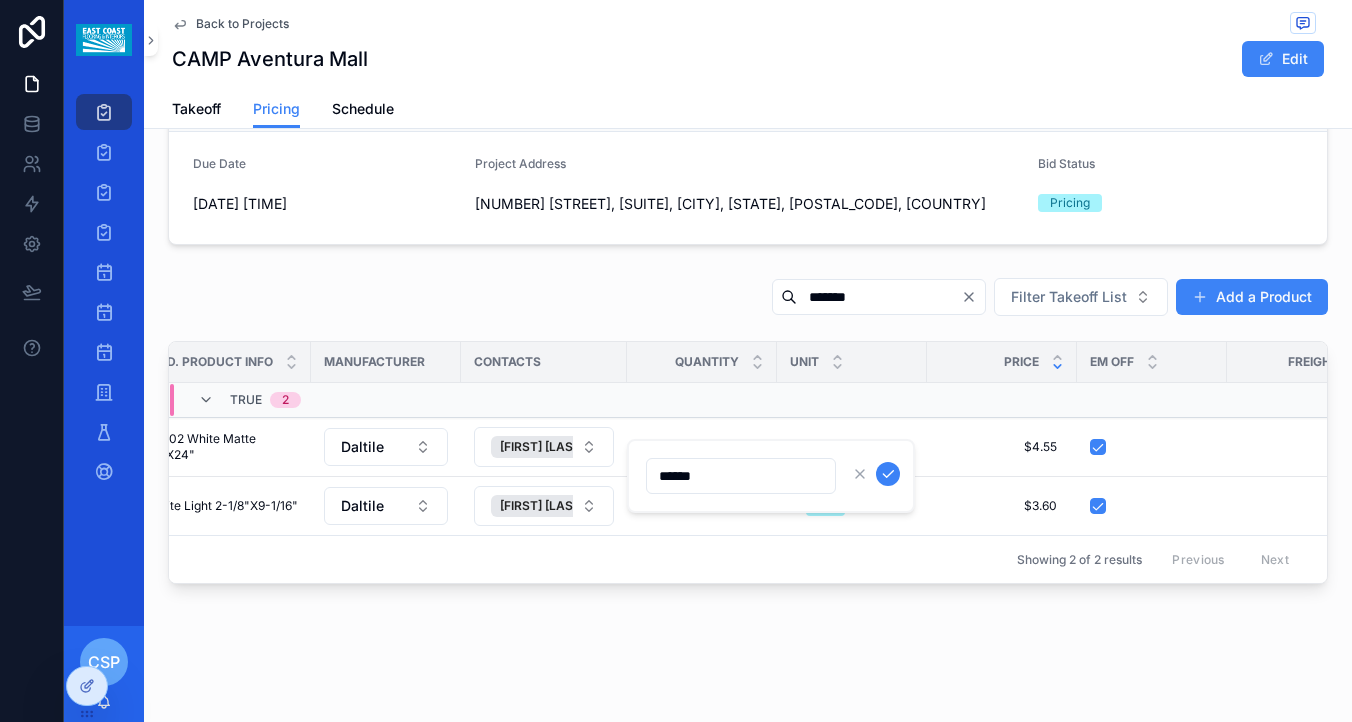 click at bounding box center (888, 474) 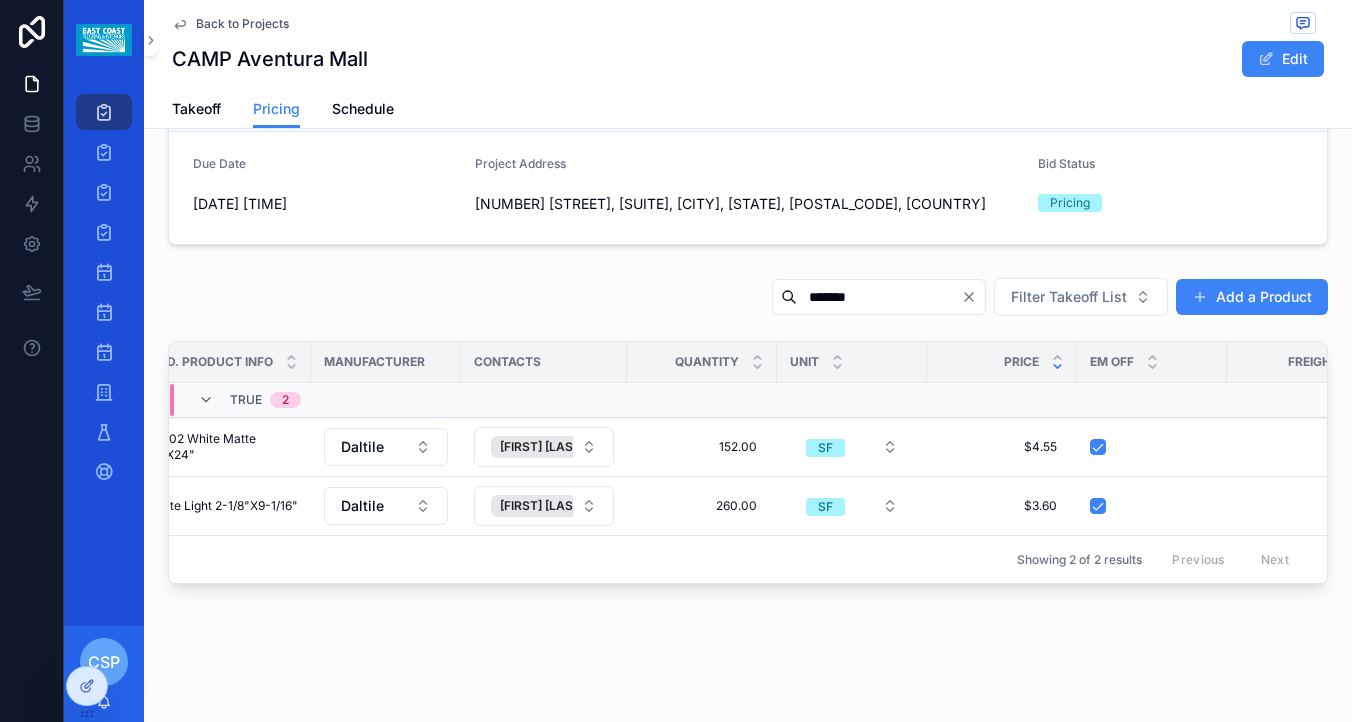click 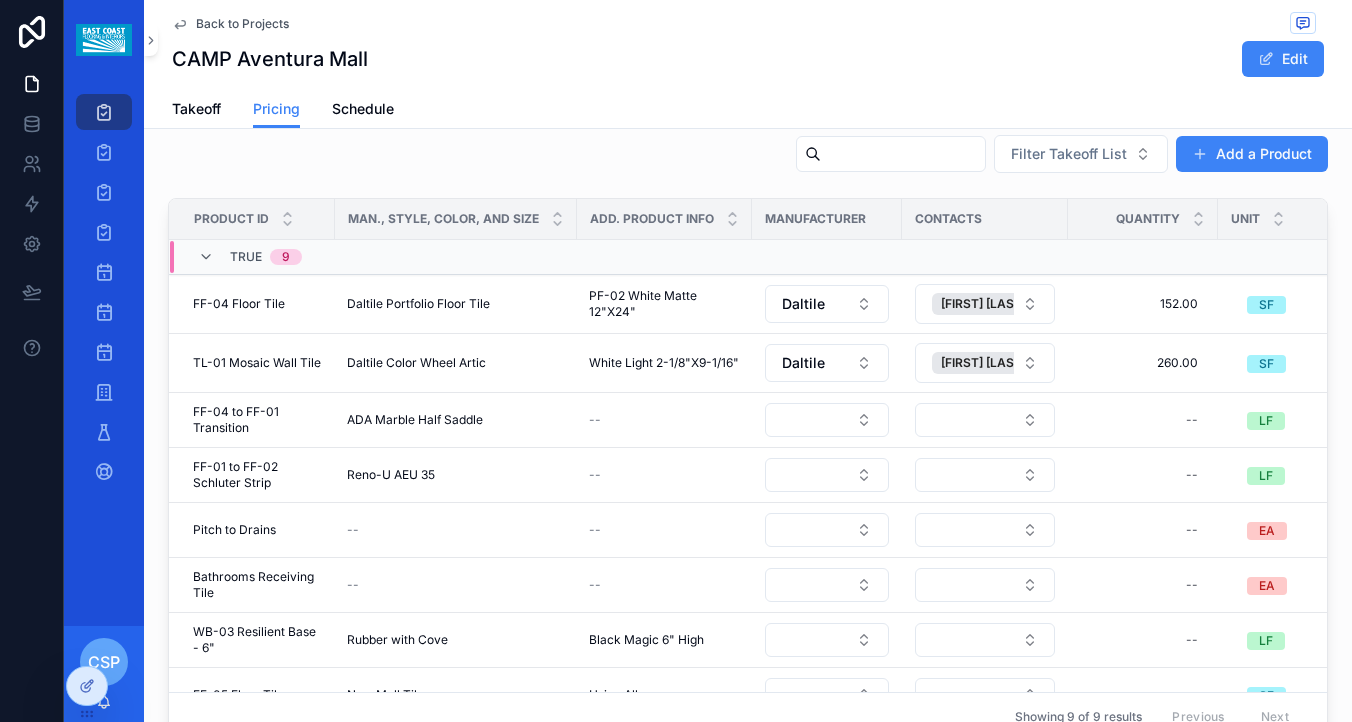 scroll, scrollTop: 285, scrollLeft: 0, axis: vertical 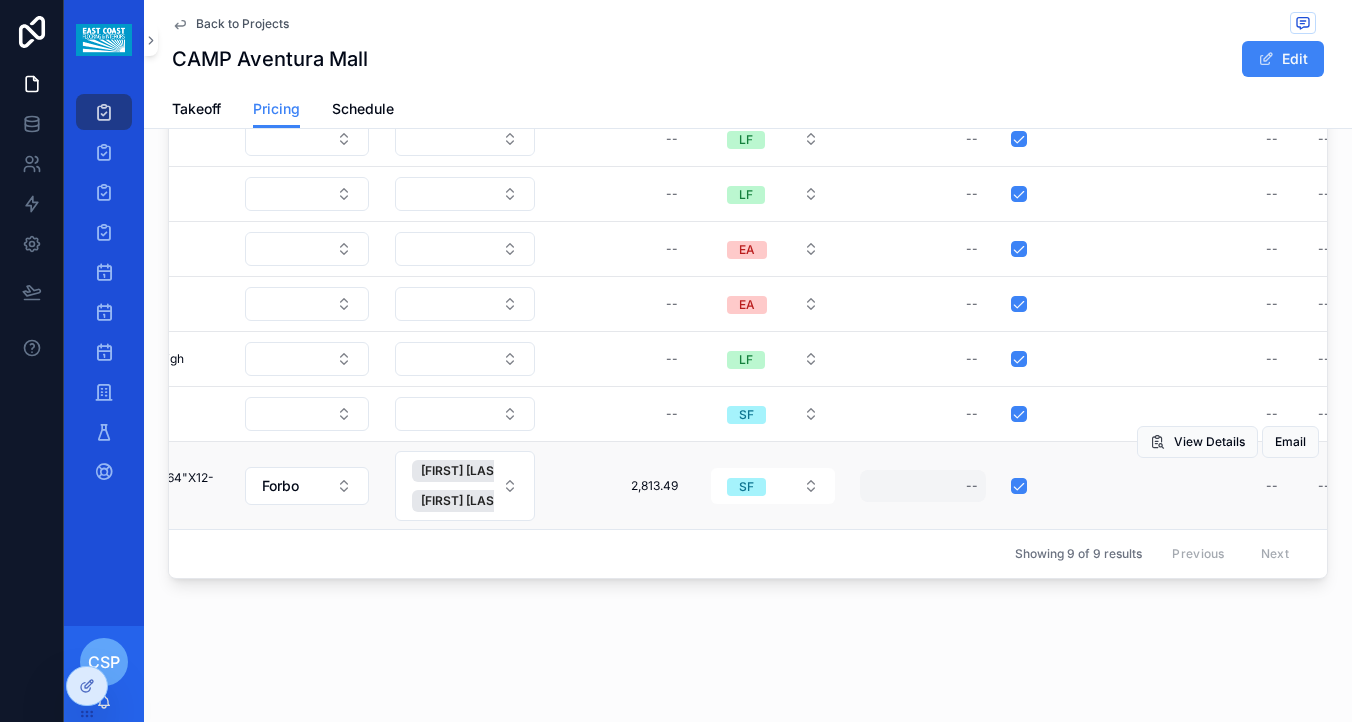 click on "--" at bounding box center (972, 486) 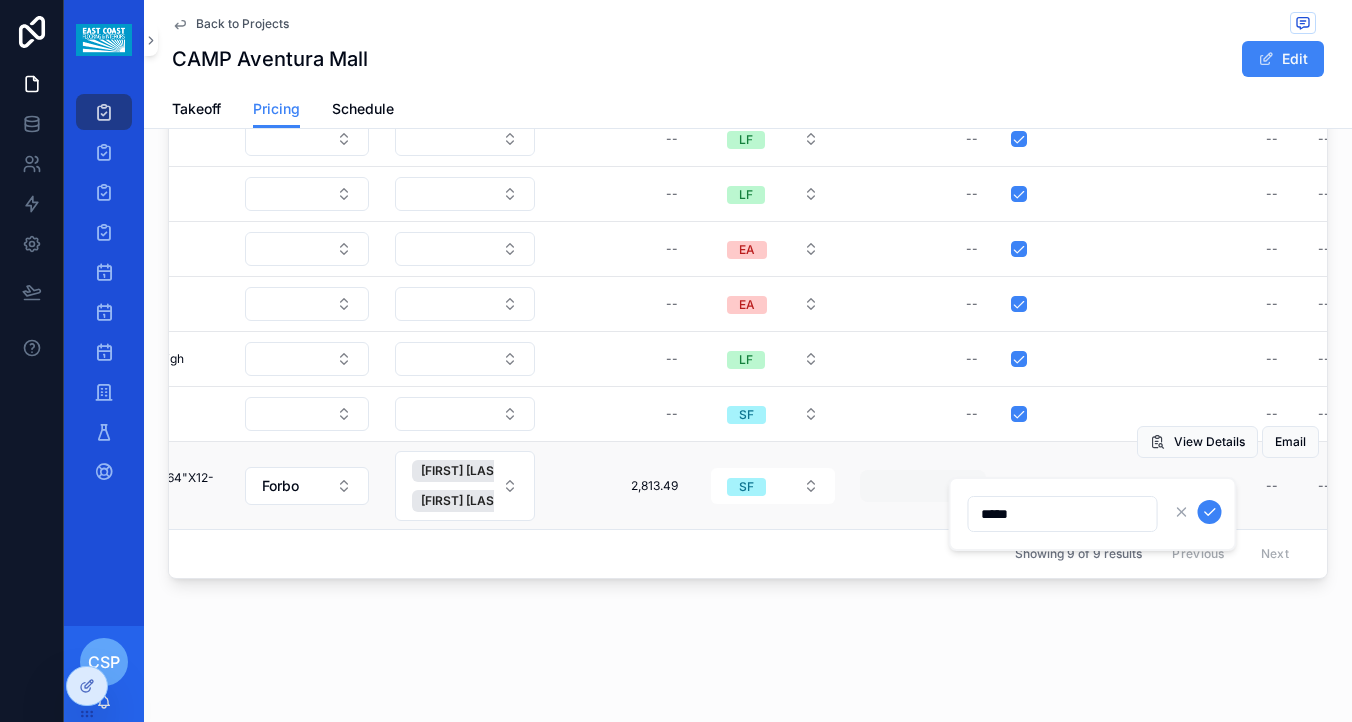 type on "*****" 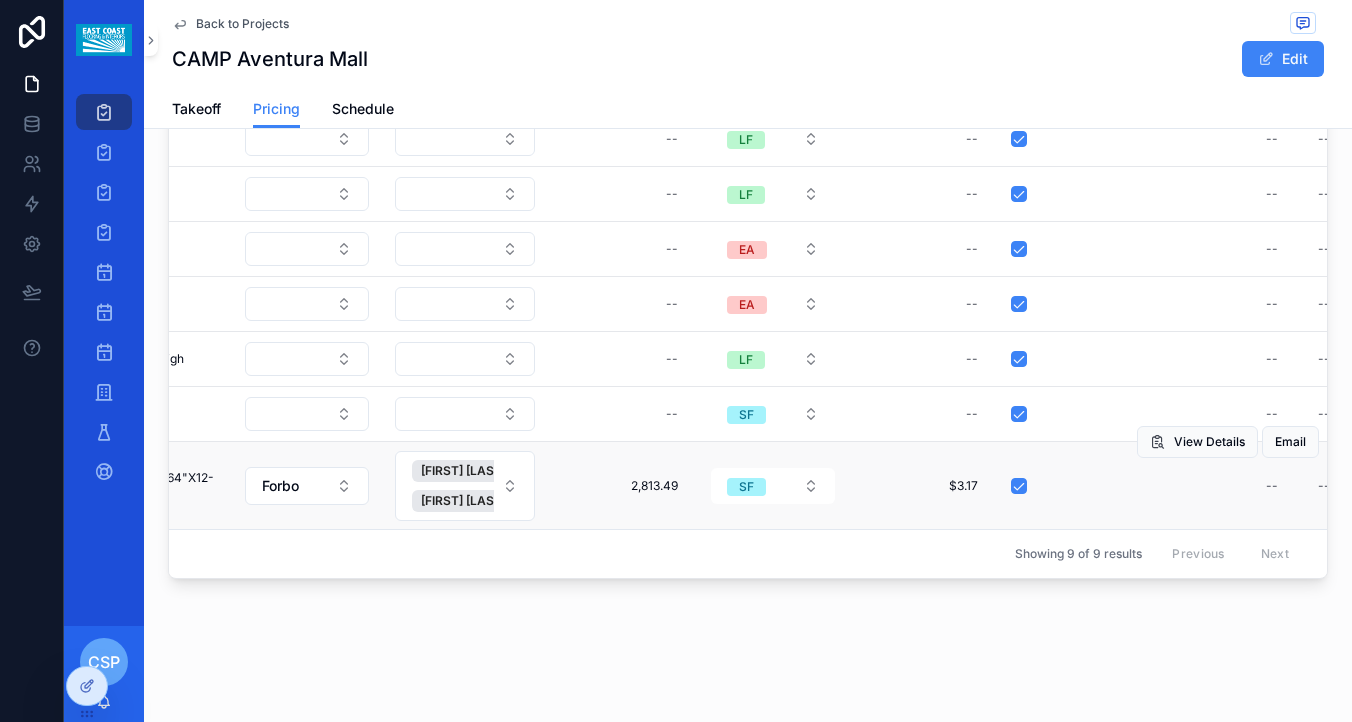 click on "$3.17 $3.17" at bounding box center (923, 486) 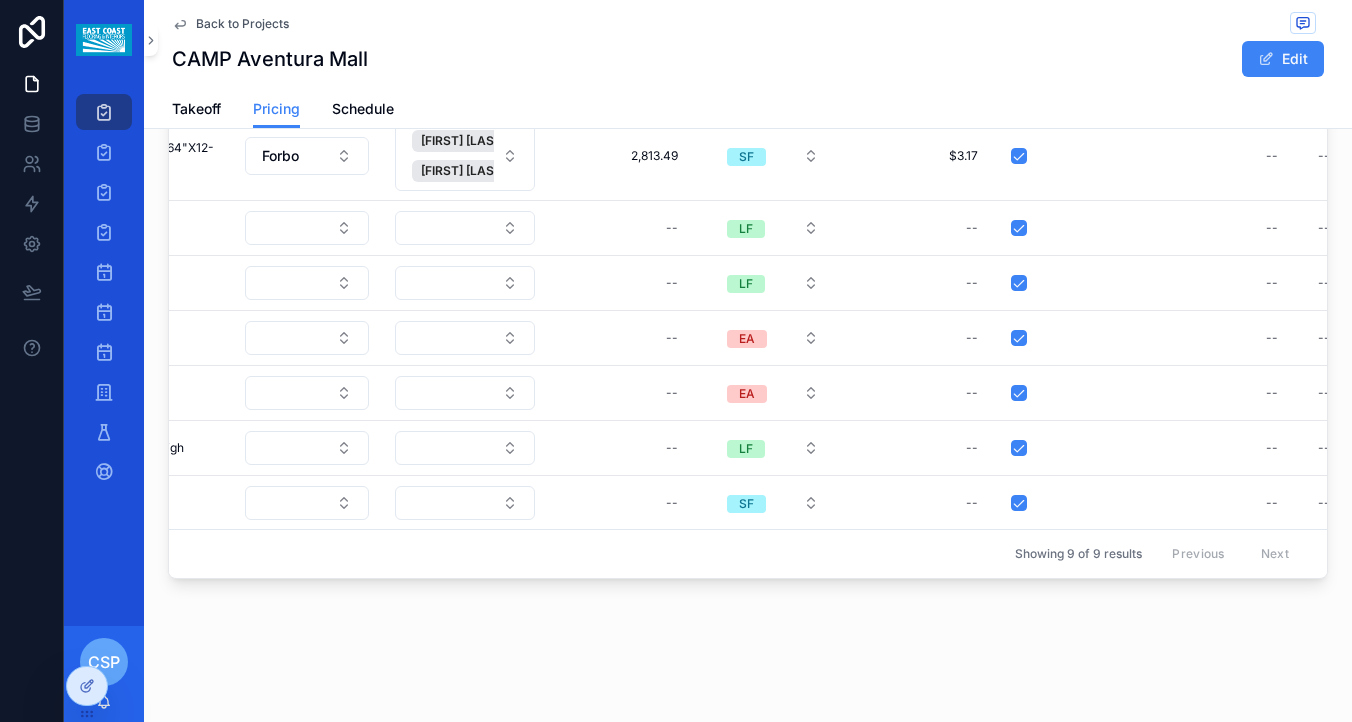 click on "--" at bounding box center (923, 503) 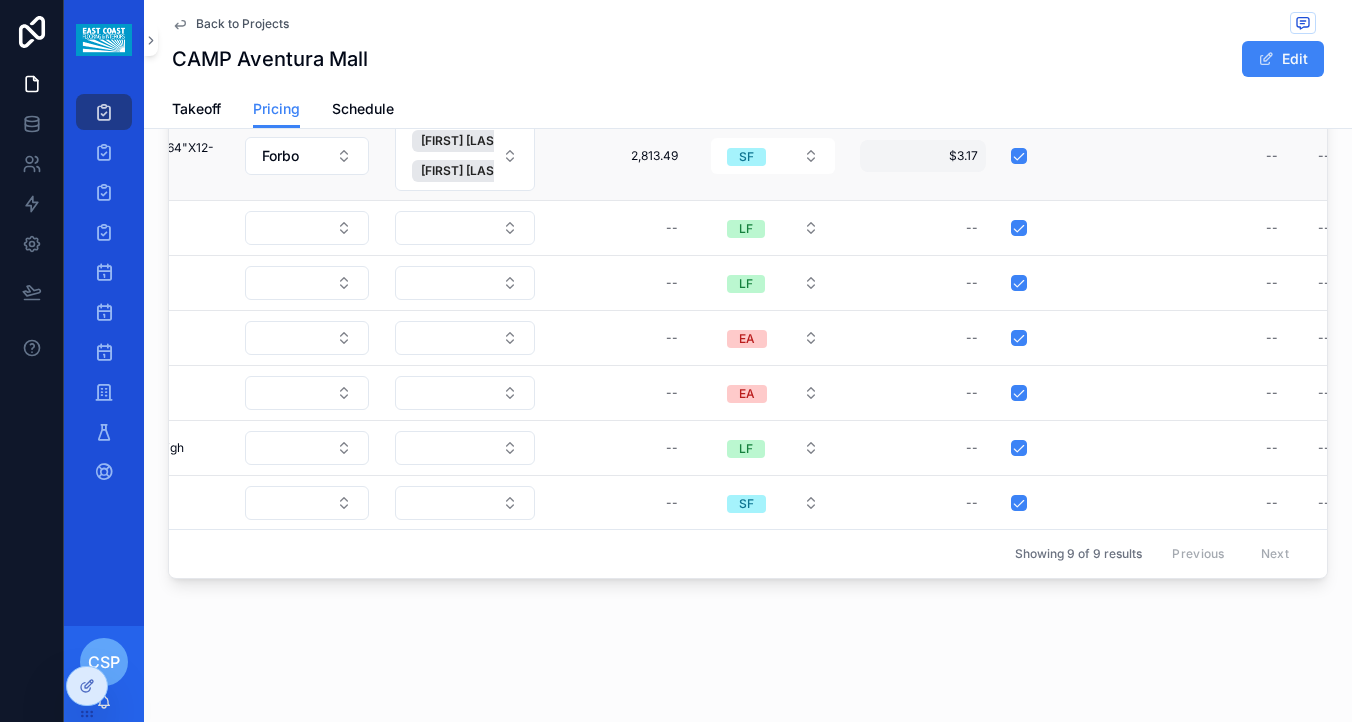 click on "$3.17" at bounding box center (923, 156) 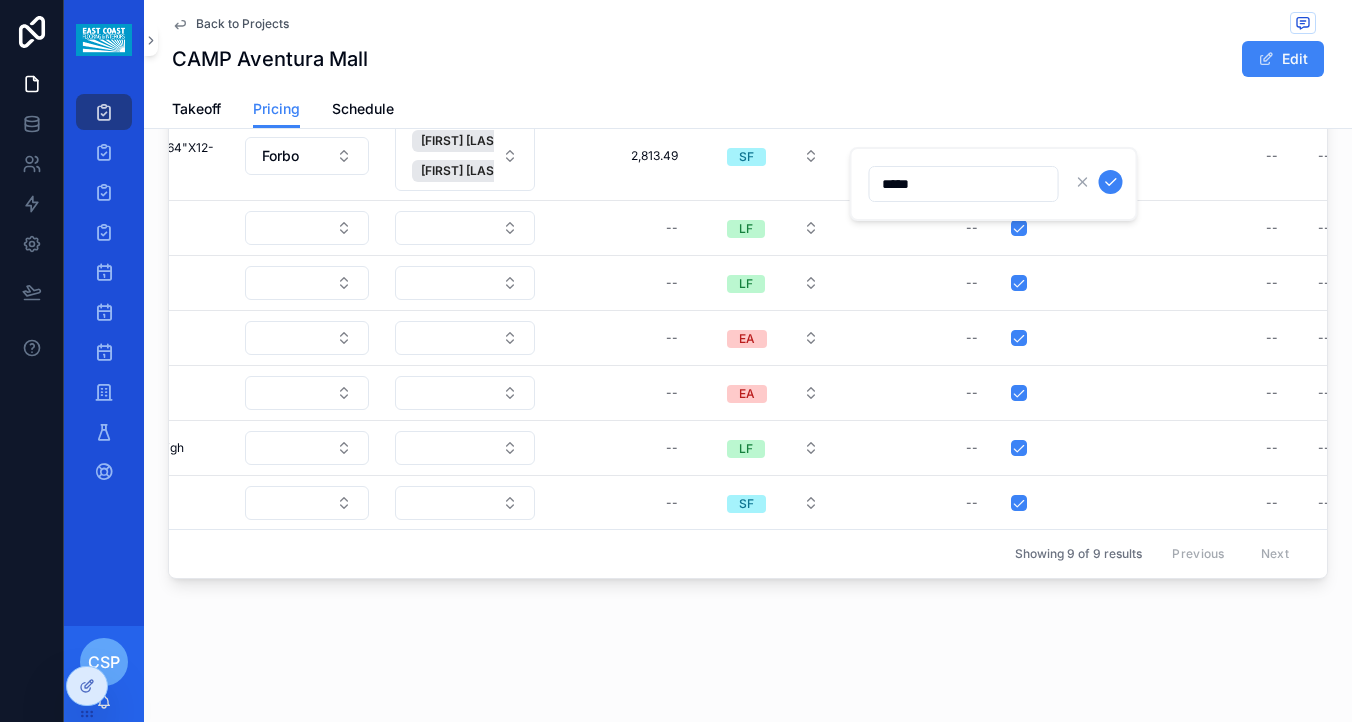 type on "*****" 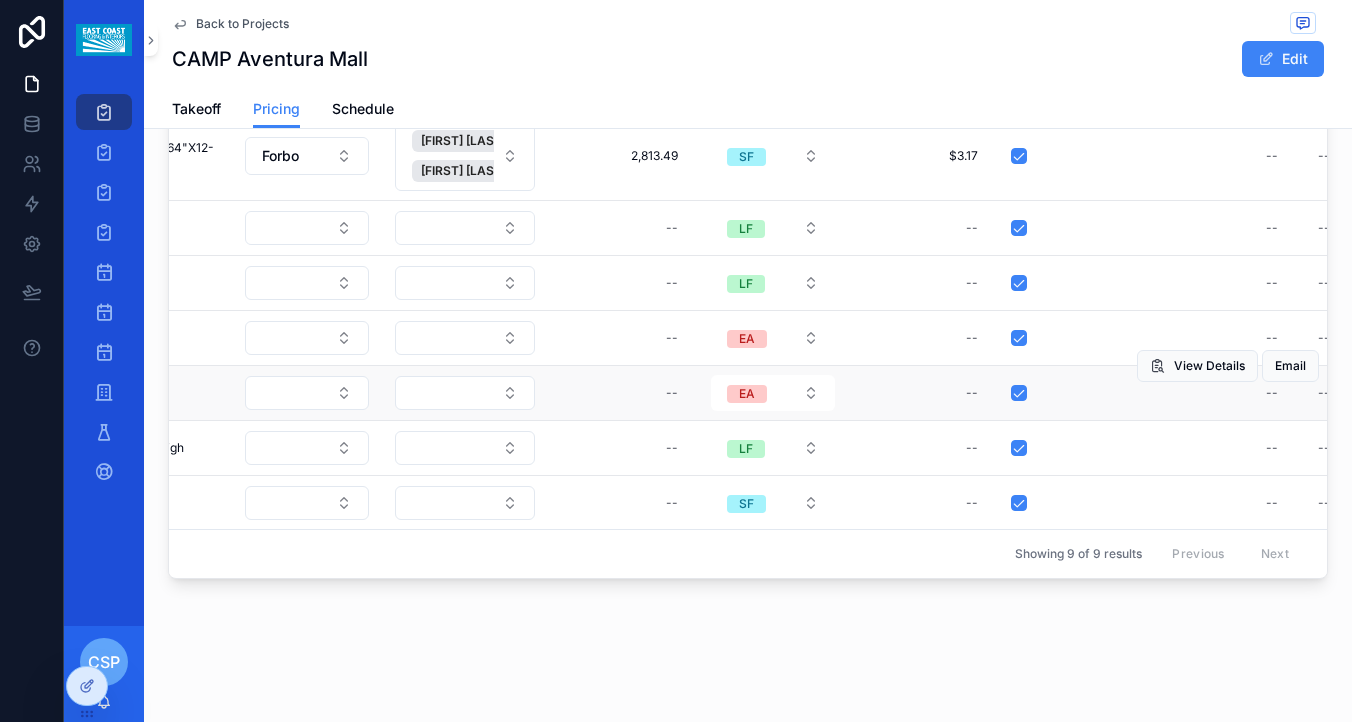 scroll, scrollTop: 0, scrollLeft: 520, axis: horizontal 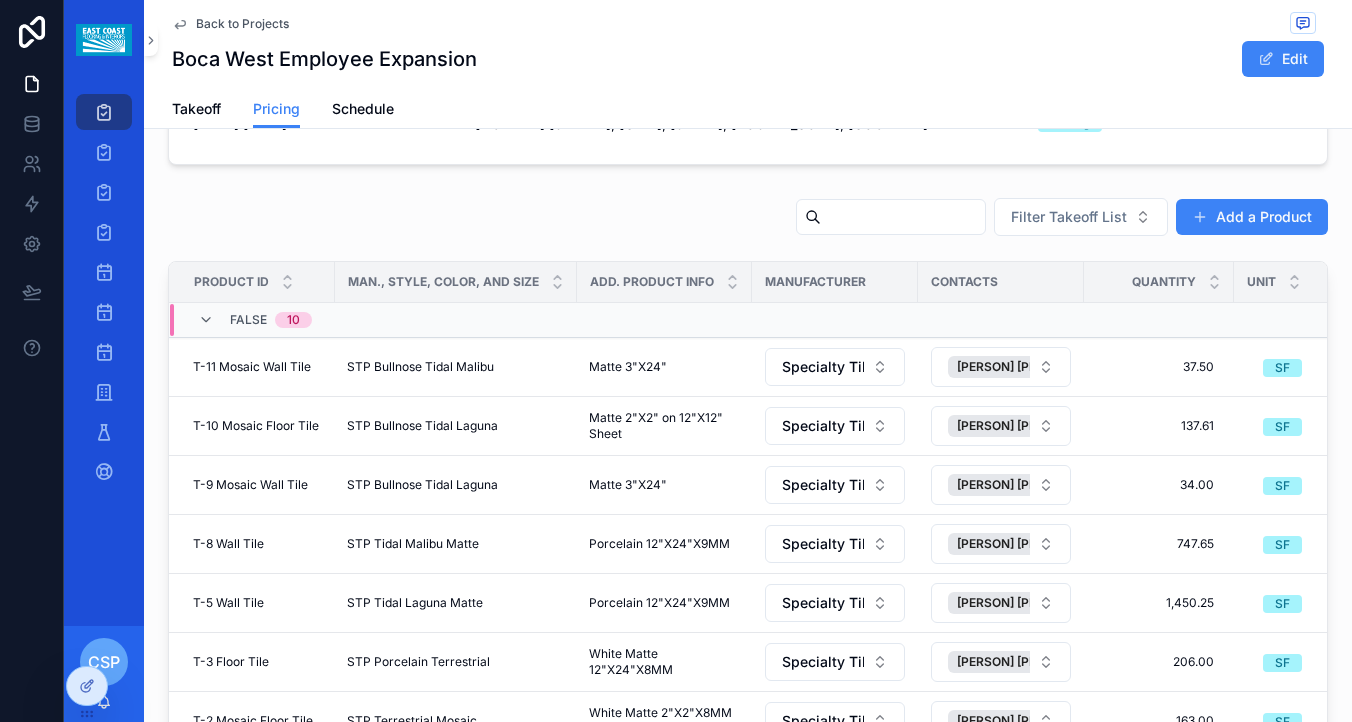 click at bounding box center [903, 217] 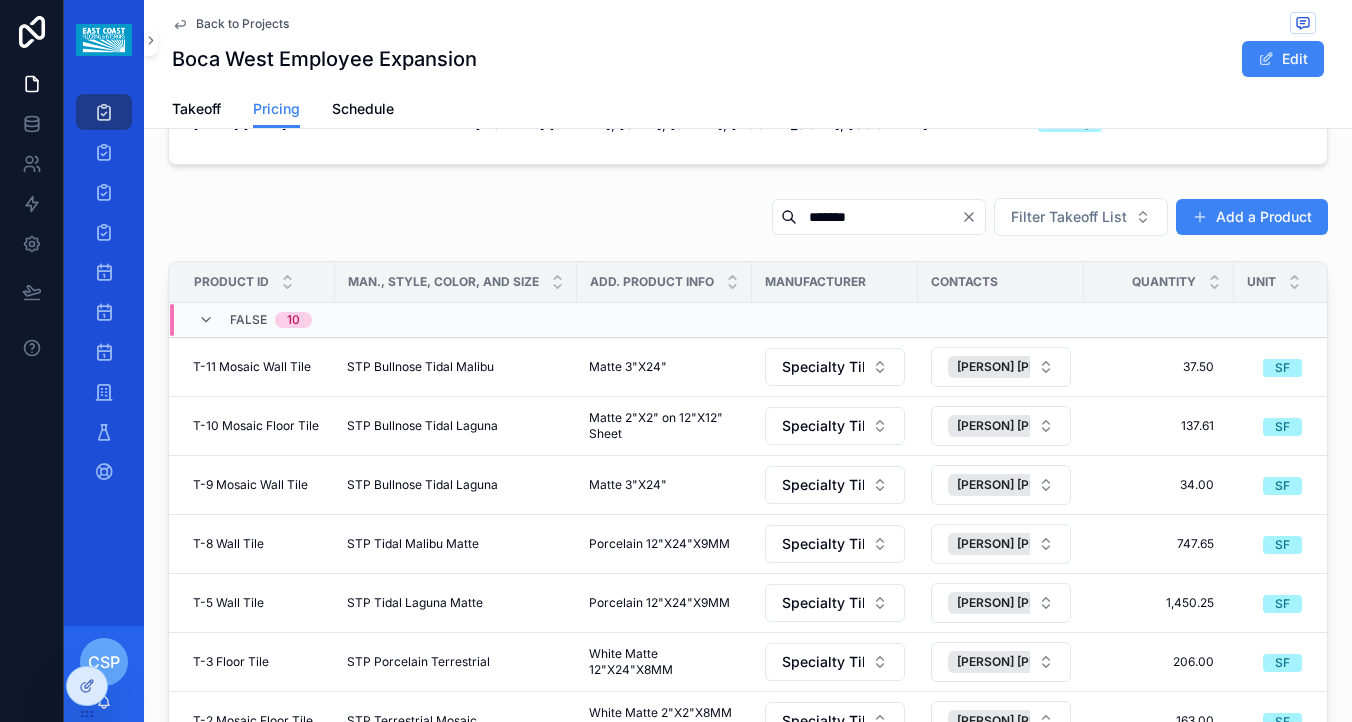 type on "*******" 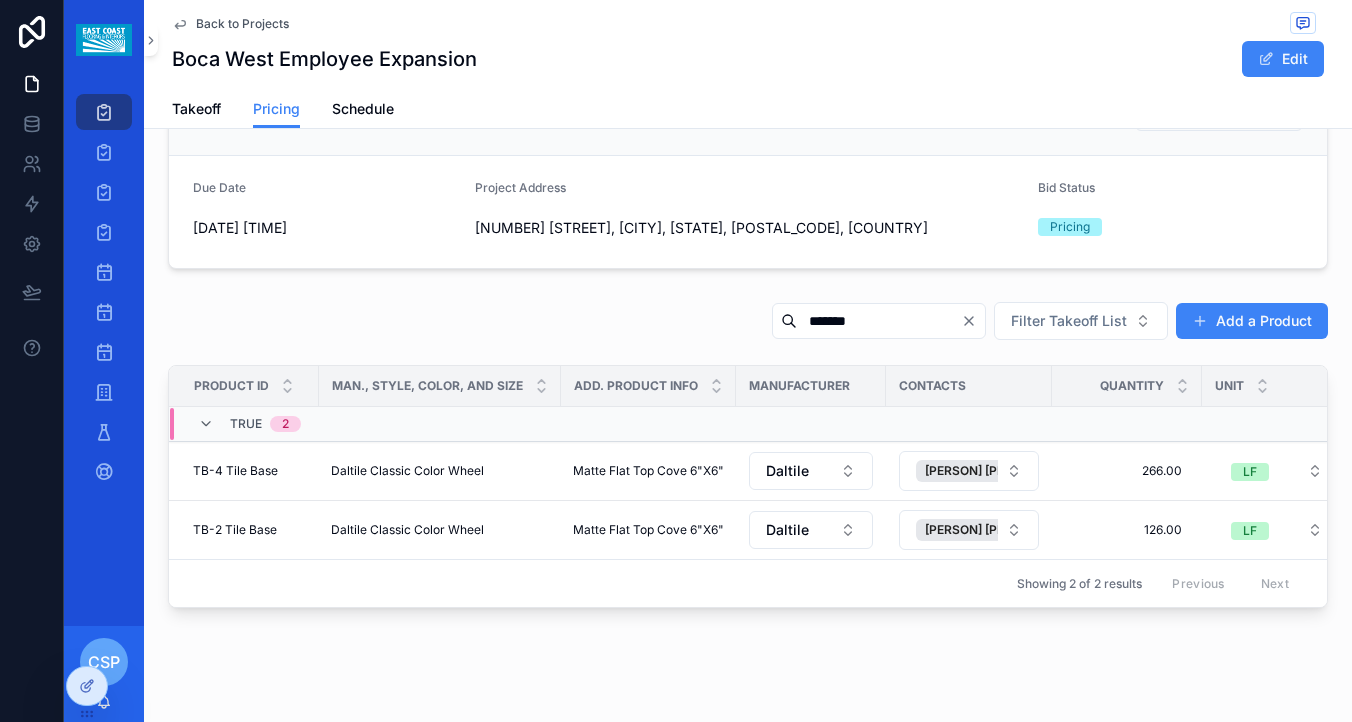 scroll, scrollTop: 121, scrollLeft: 0, axis: vertical 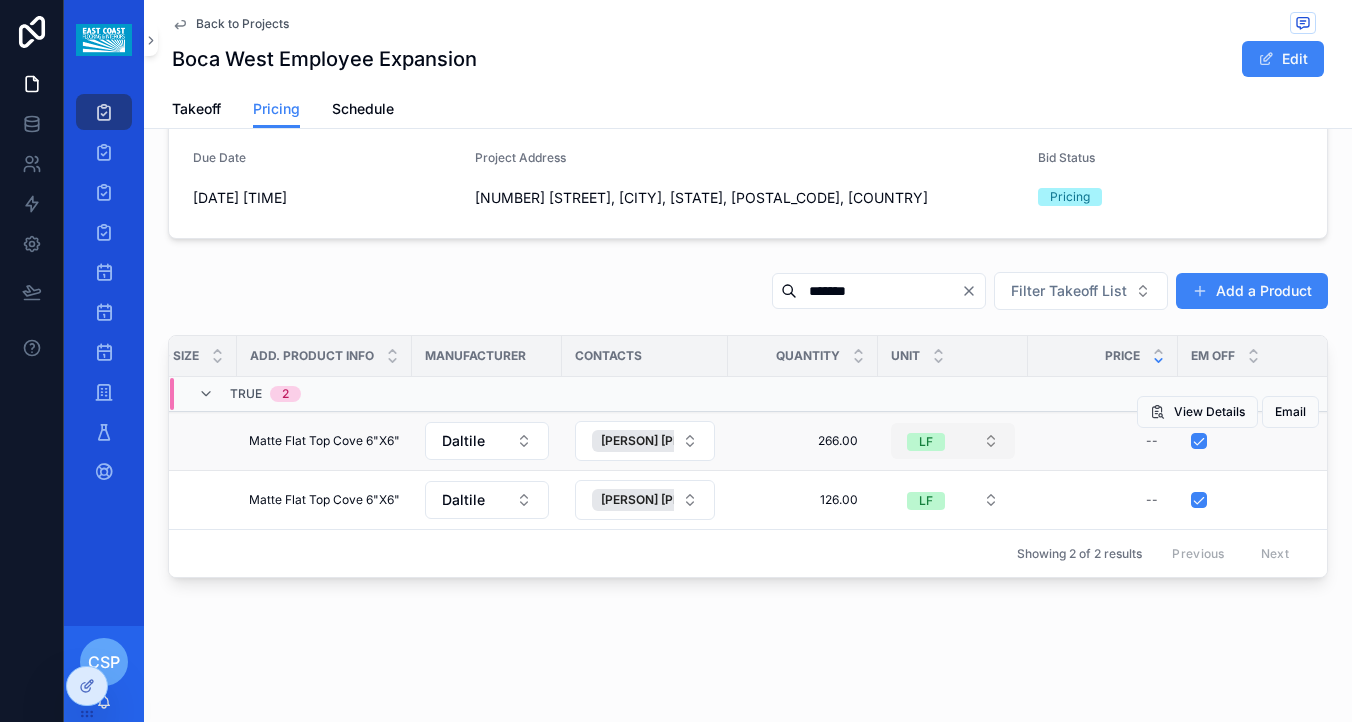 click on "LF" at bounding box center [953, 441] 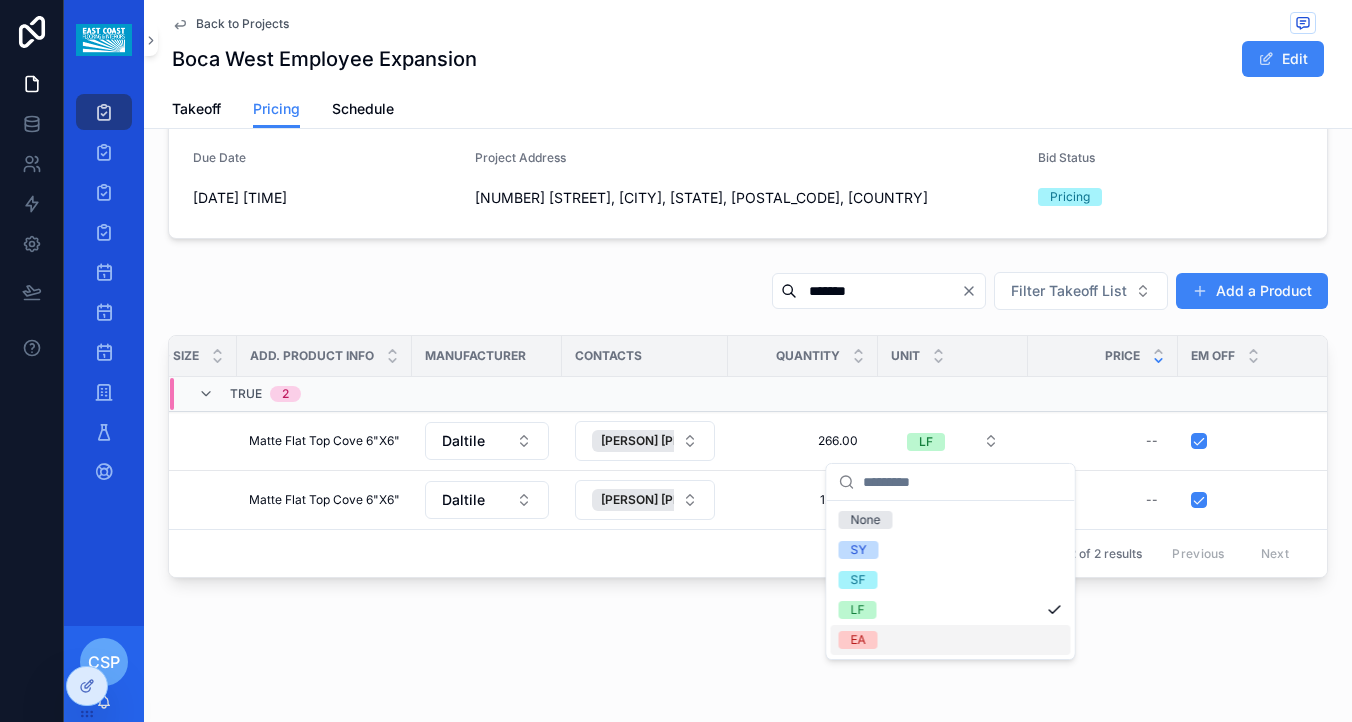 click on "EA" at bounding box center [858, 640] 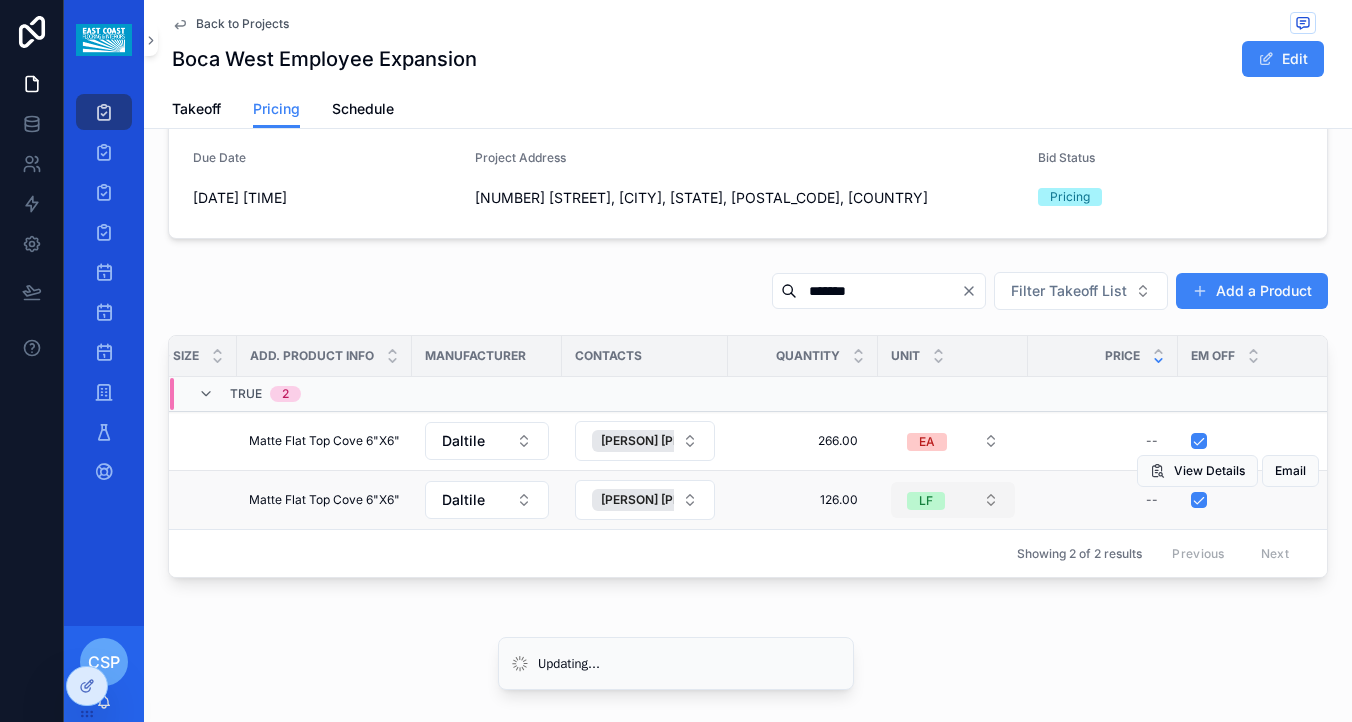 click on "LF" at bounding box center (926, 501) 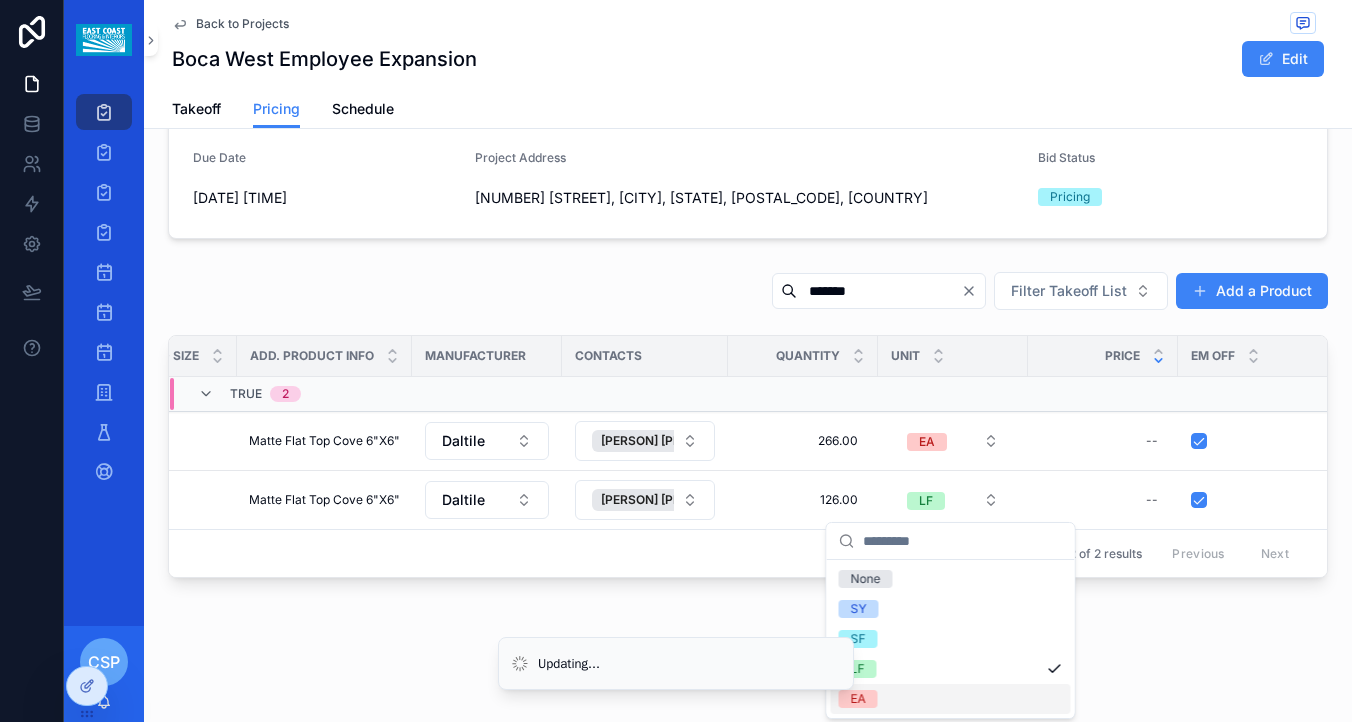 click on "EA" at bounding box center [858, 699] 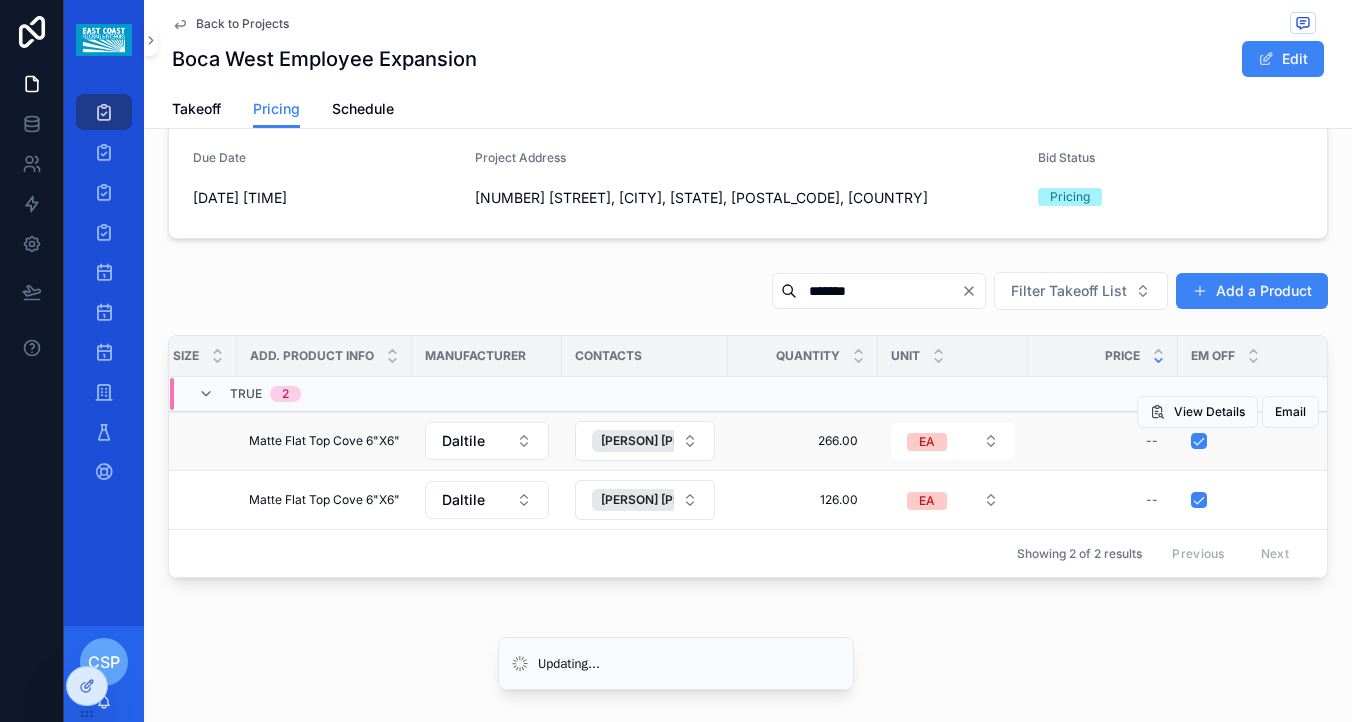 click on "View Details Email" at bounding box center [1228, 412] 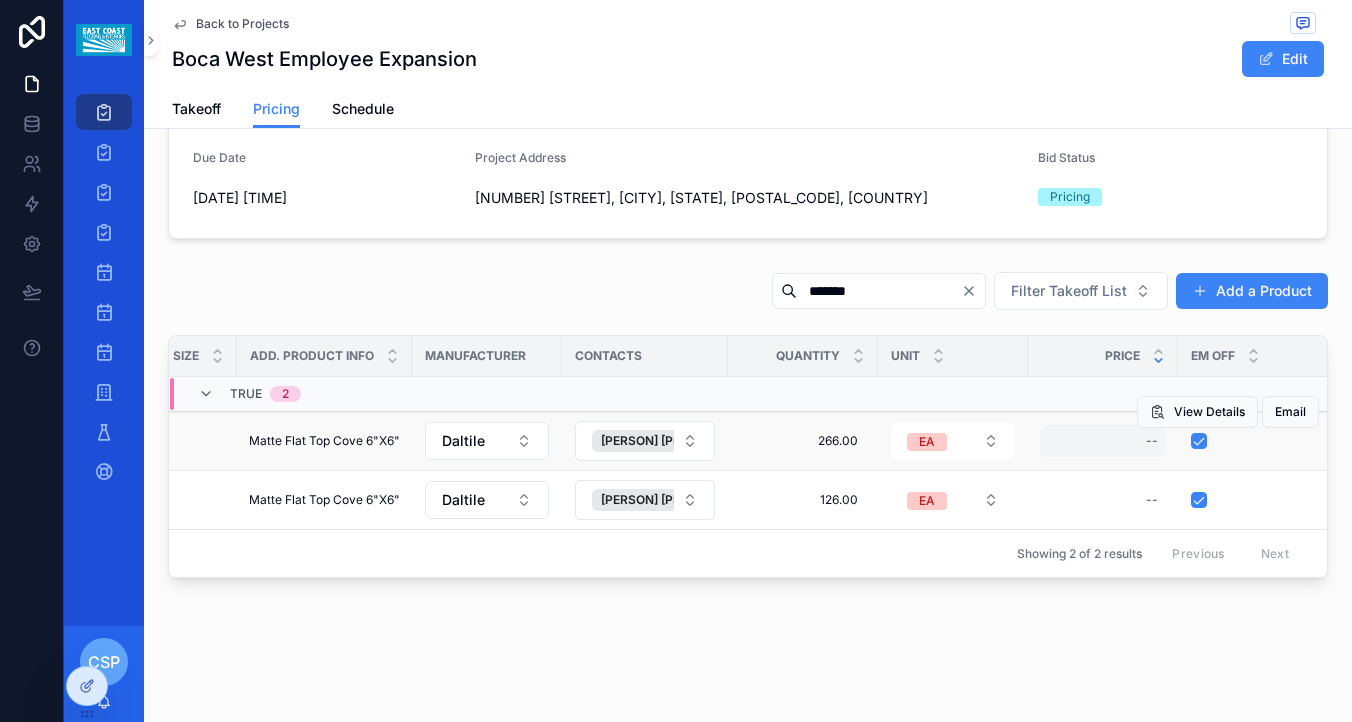 click on "--" at bounding box center (1103, 441) 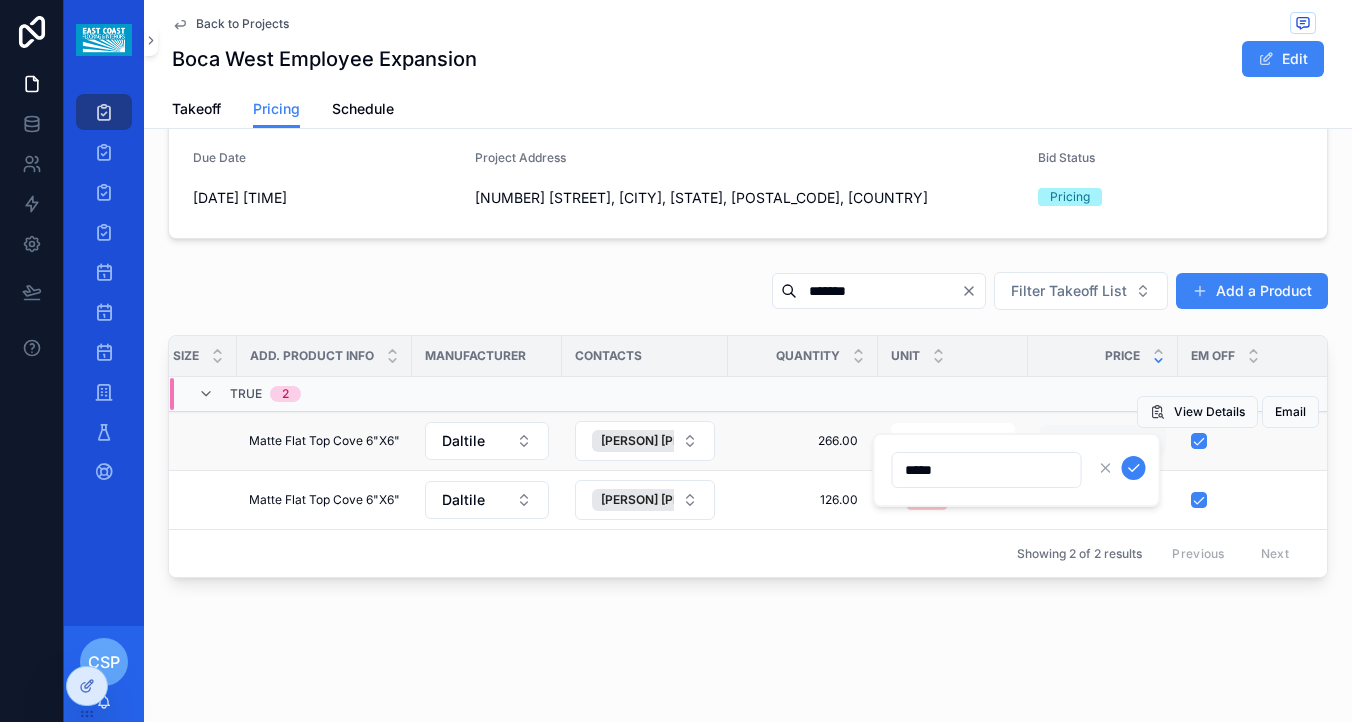 type on "*****" 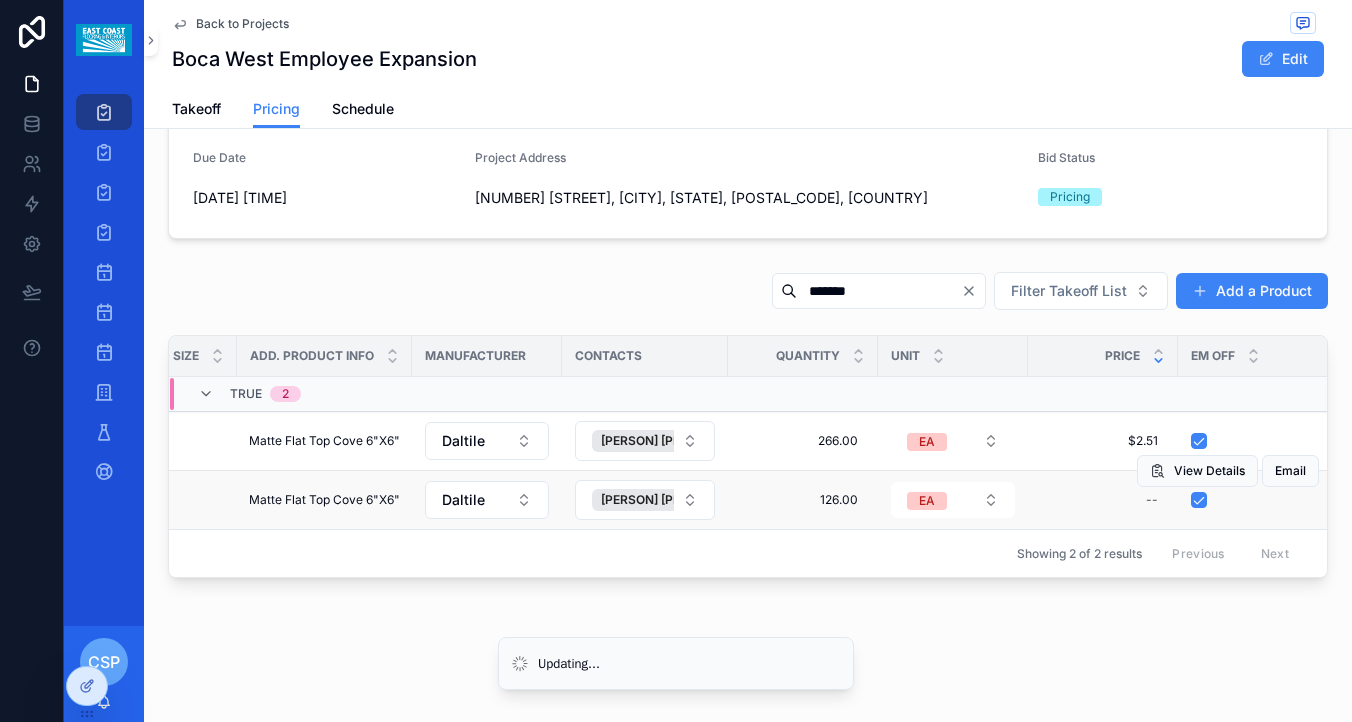 click on "View Details Email" at bounding box center (1228, 471) 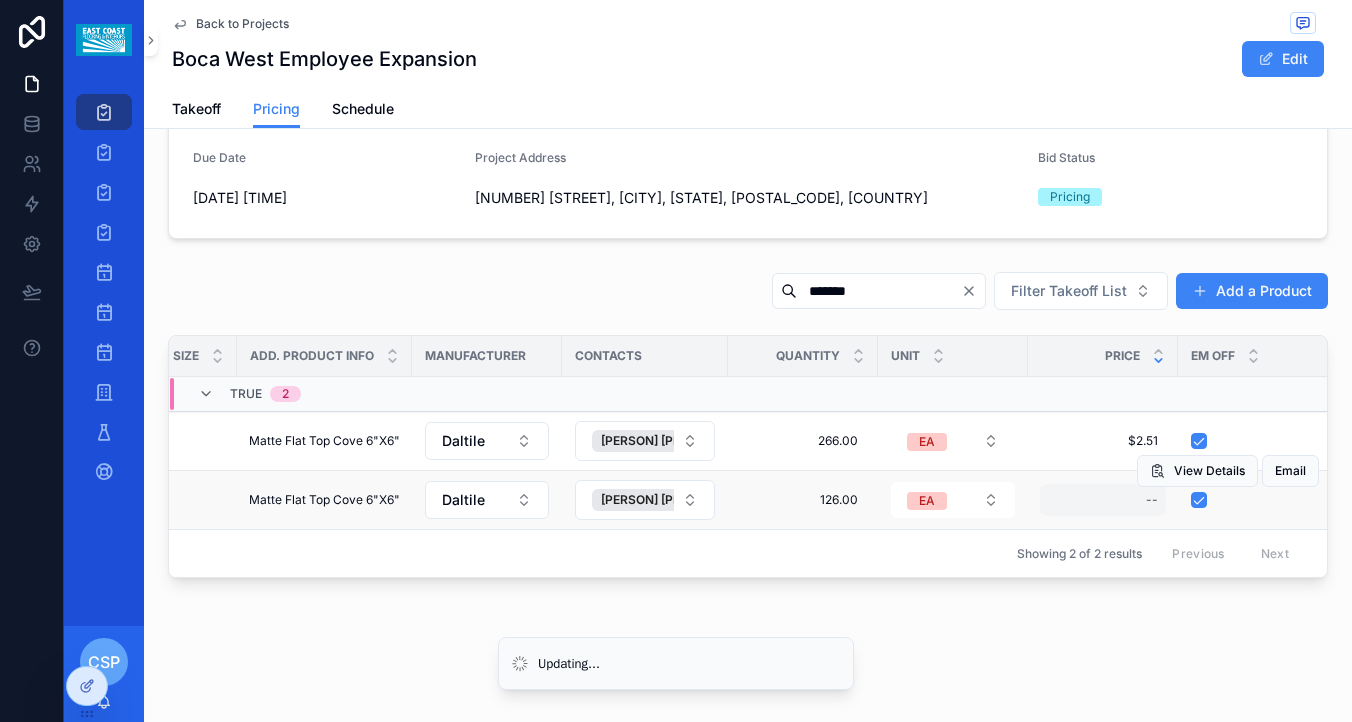 click on "--" at bounding box center [1103, 500] 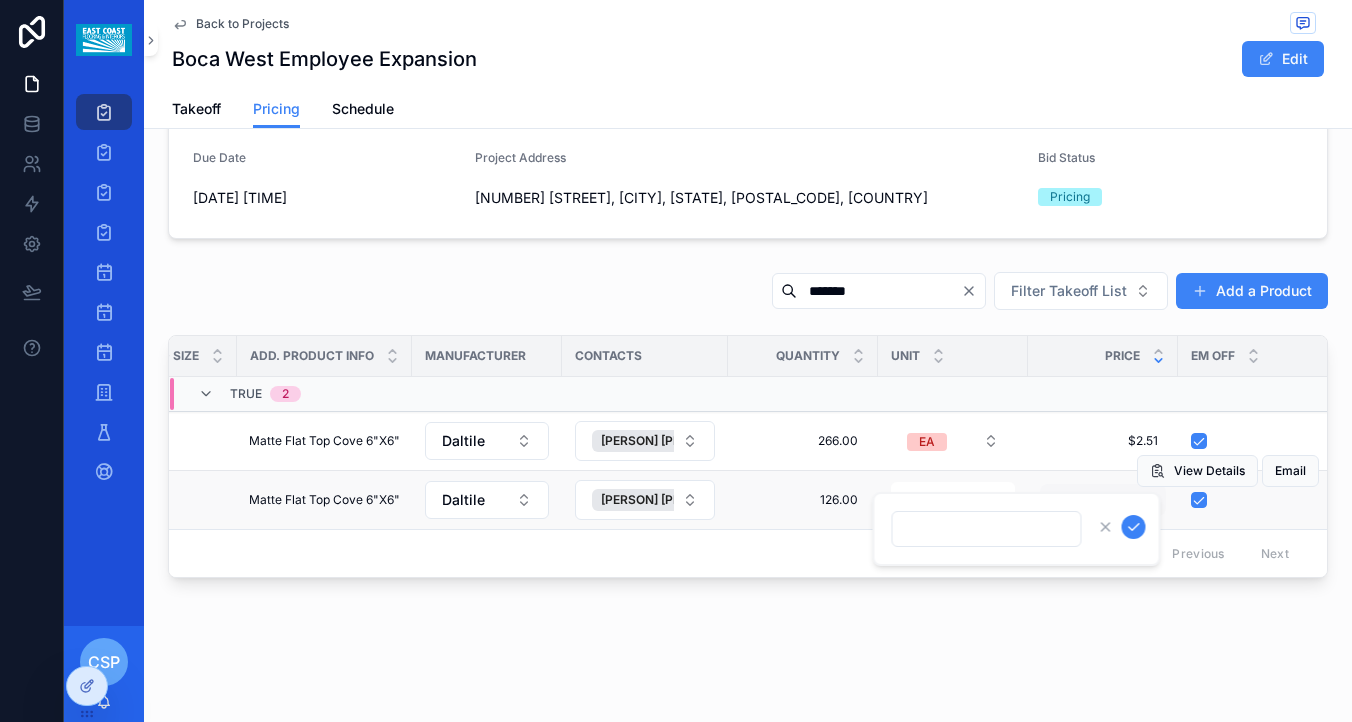 type on "*****" 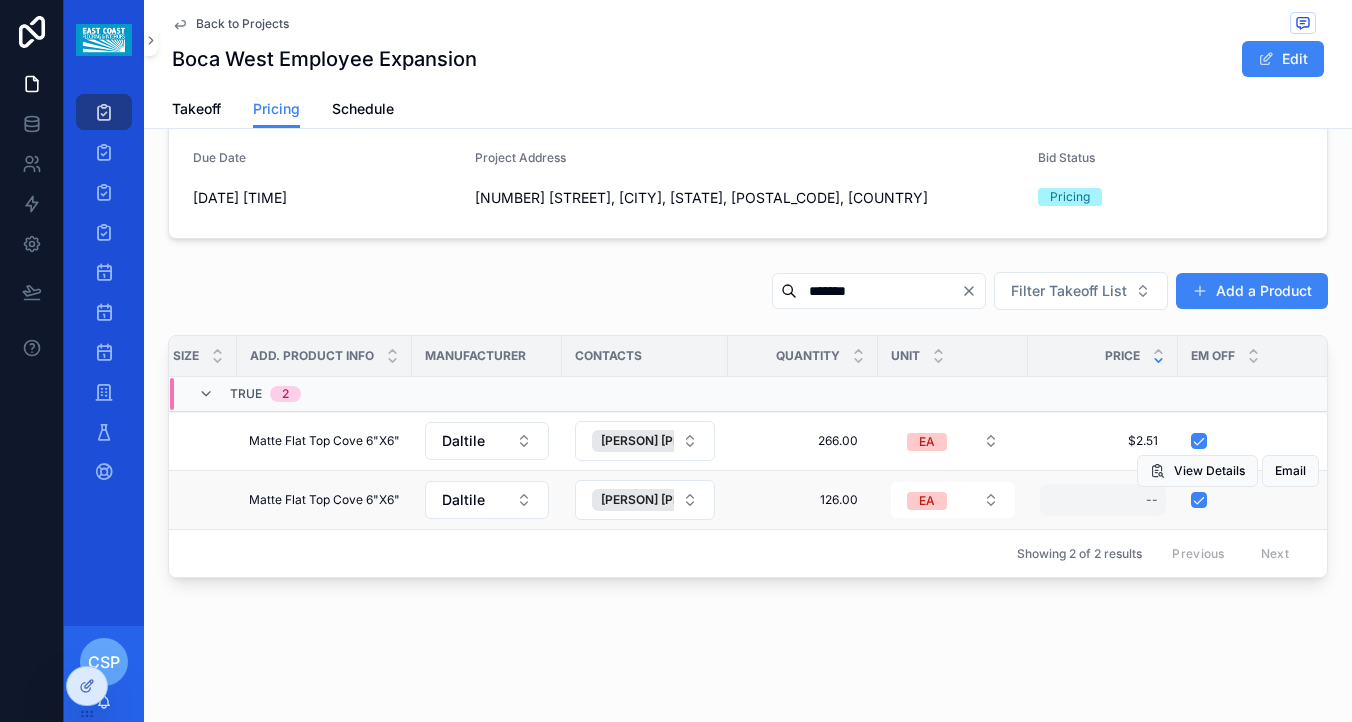 click on "--" at bounding box center [1152, 500] 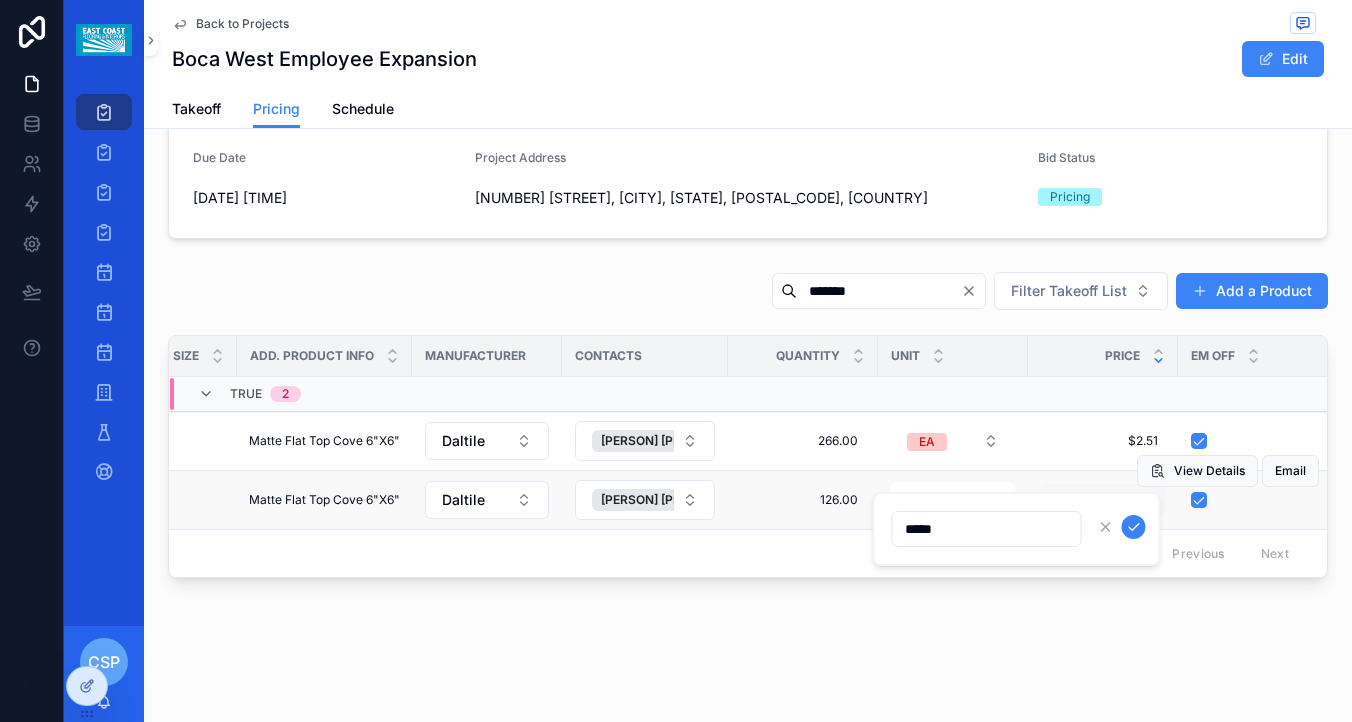 type on "*****" 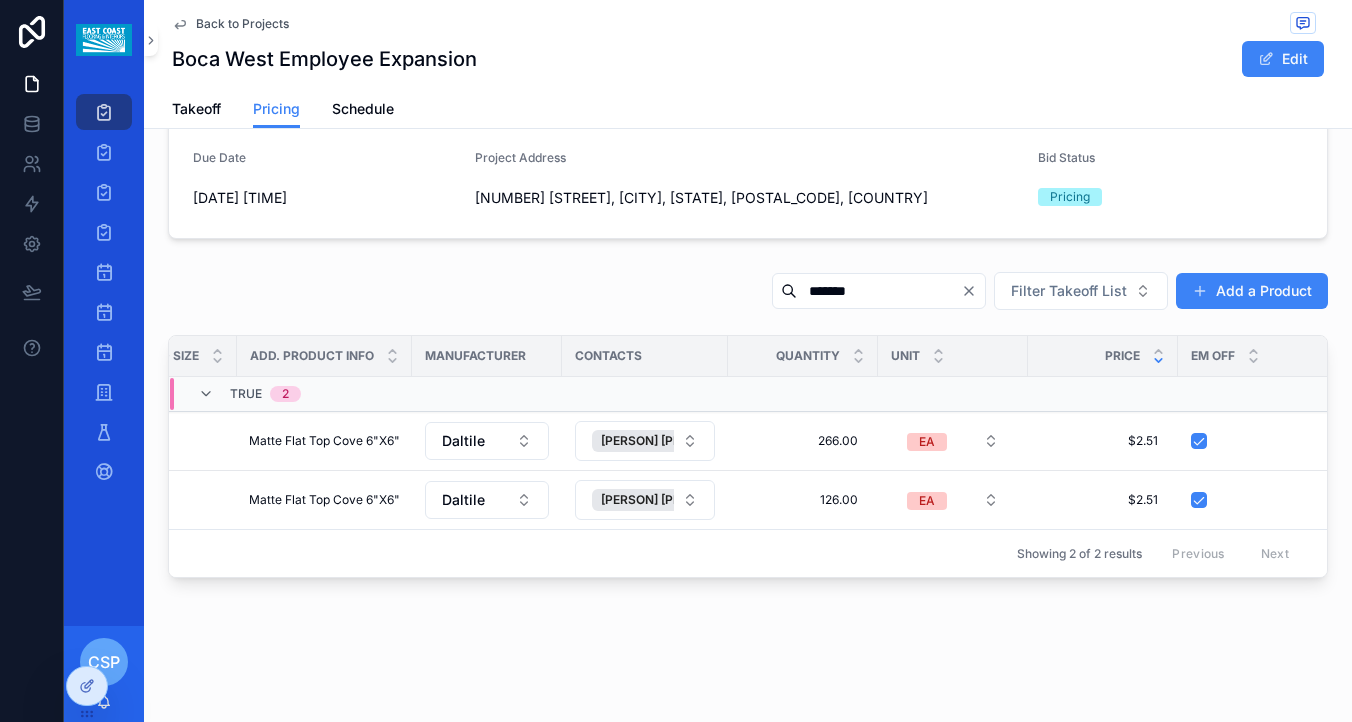 click on "*******" at bounding box center (879, 291) 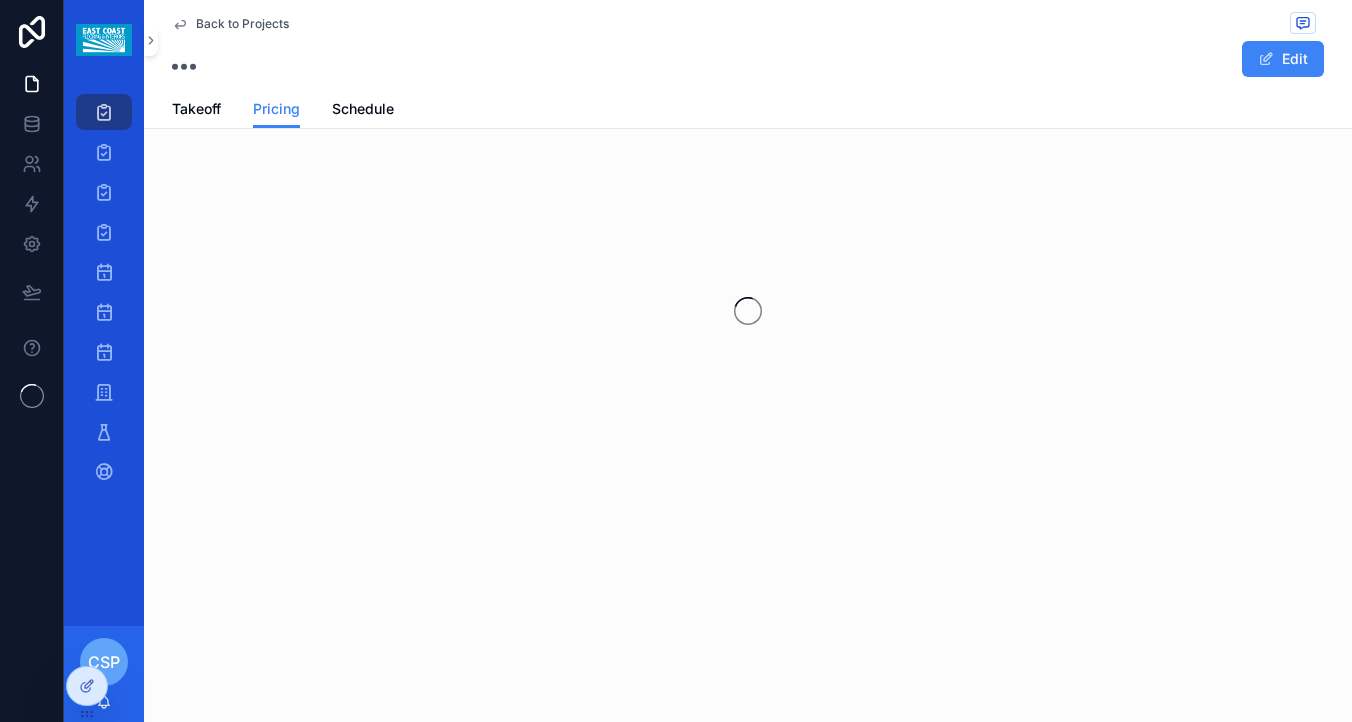 scroll, scrollTop: 0, scrollLeft: 0, axis: both 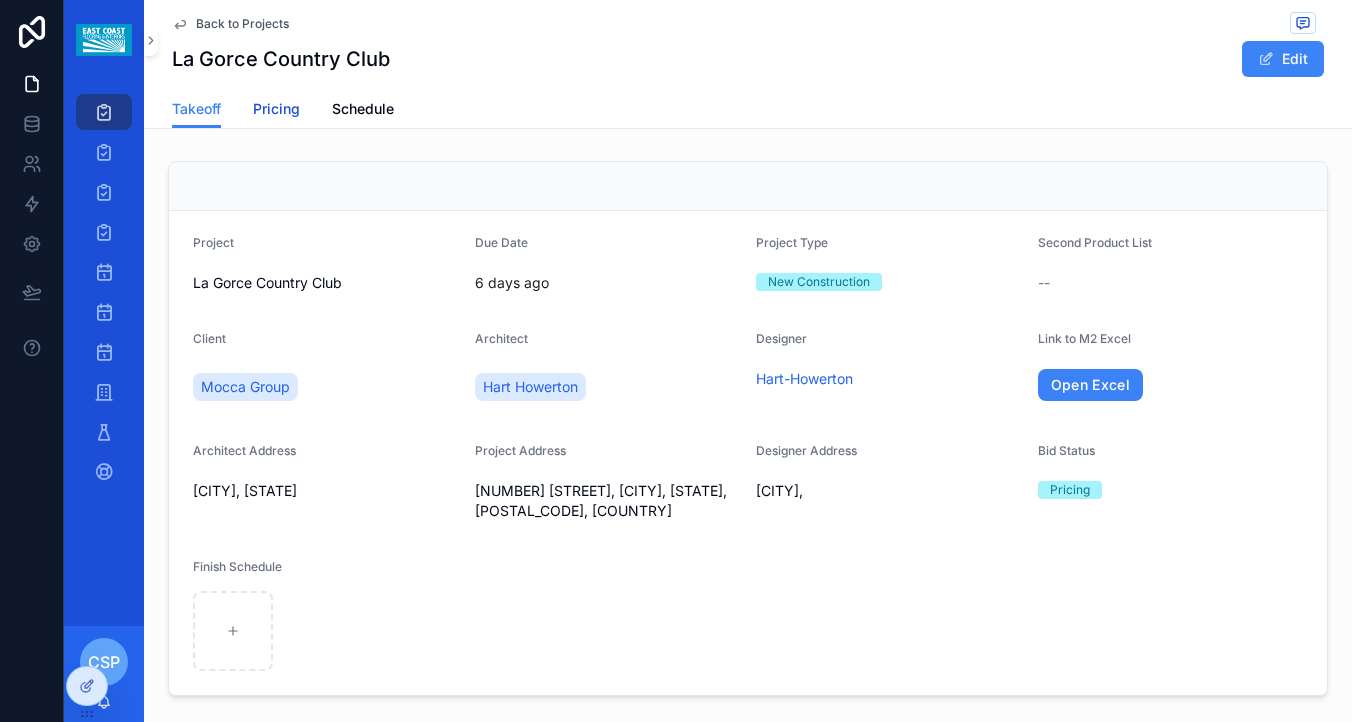click on "Pricing" at bounding box center (276, 109) 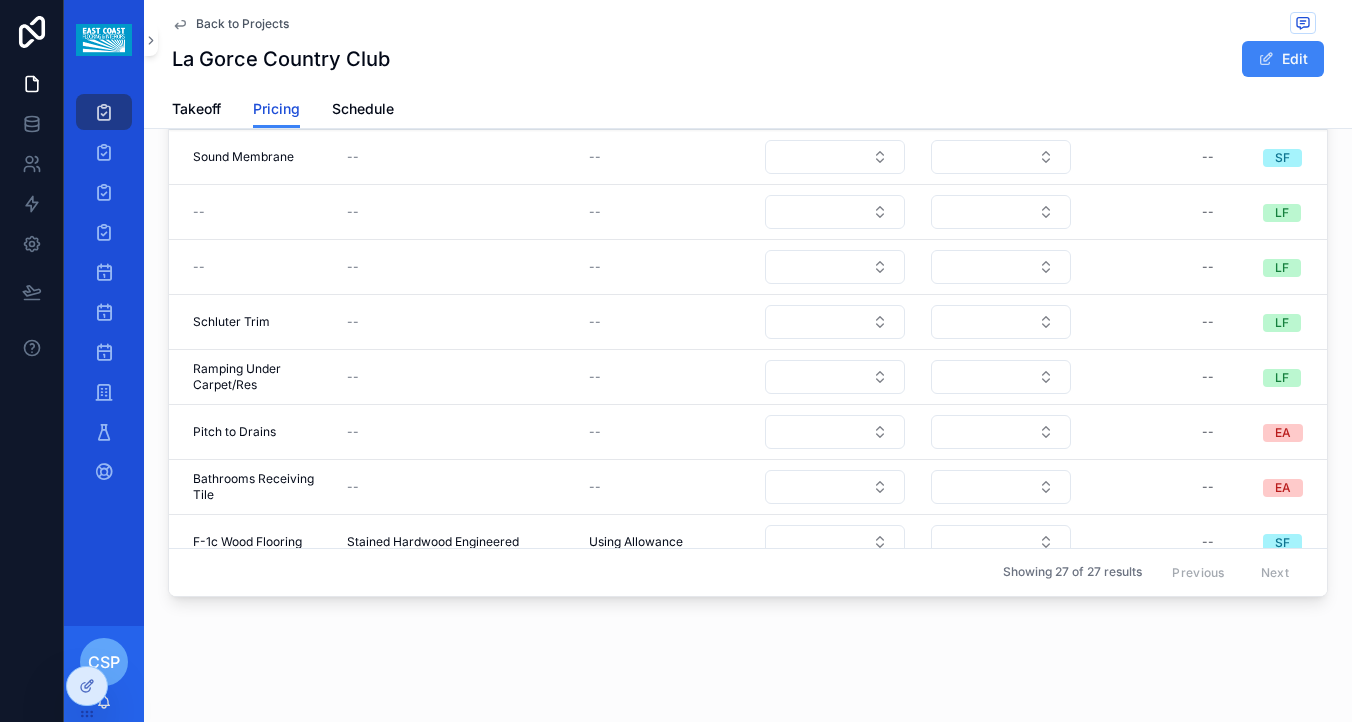 scroll, scrollTop: 388, scrollLeft: 0, axis: vertical 